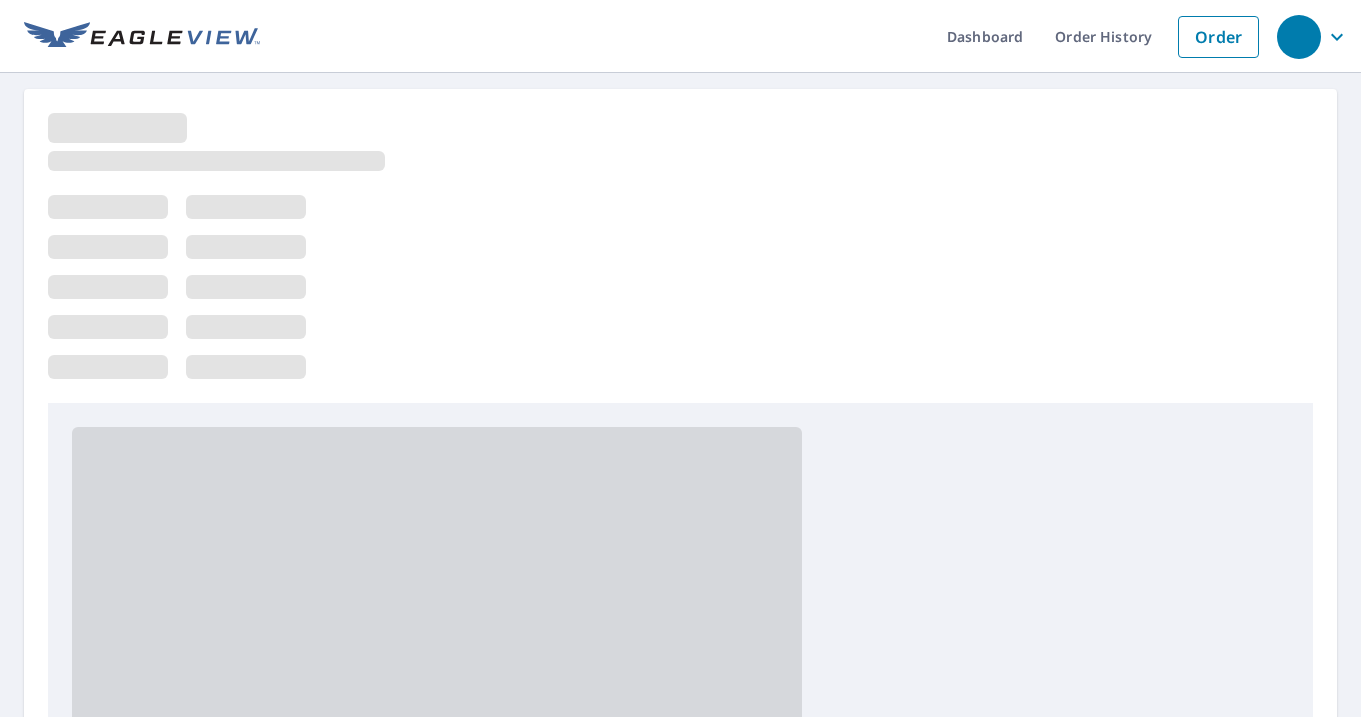scroll, scrollTop: 0, scrollLeft: 0, axis: both 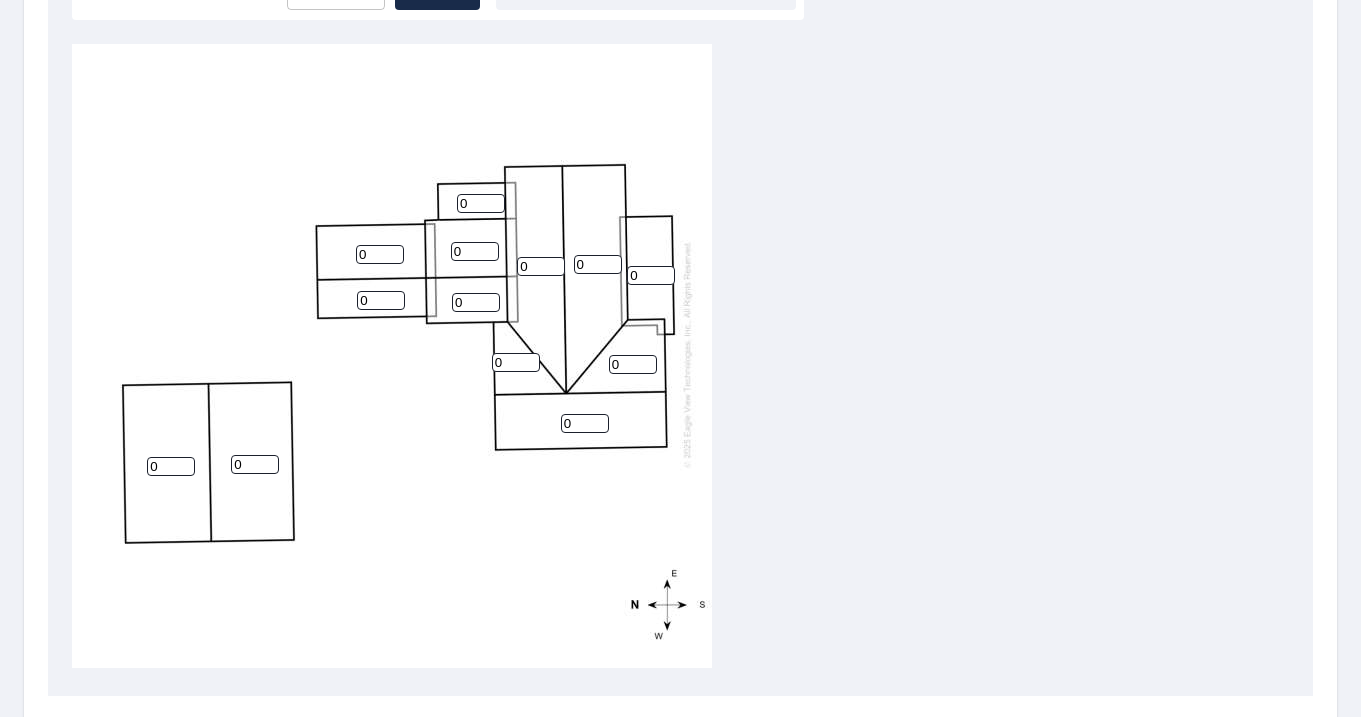 click on "0" at bounding box center (380, 254) 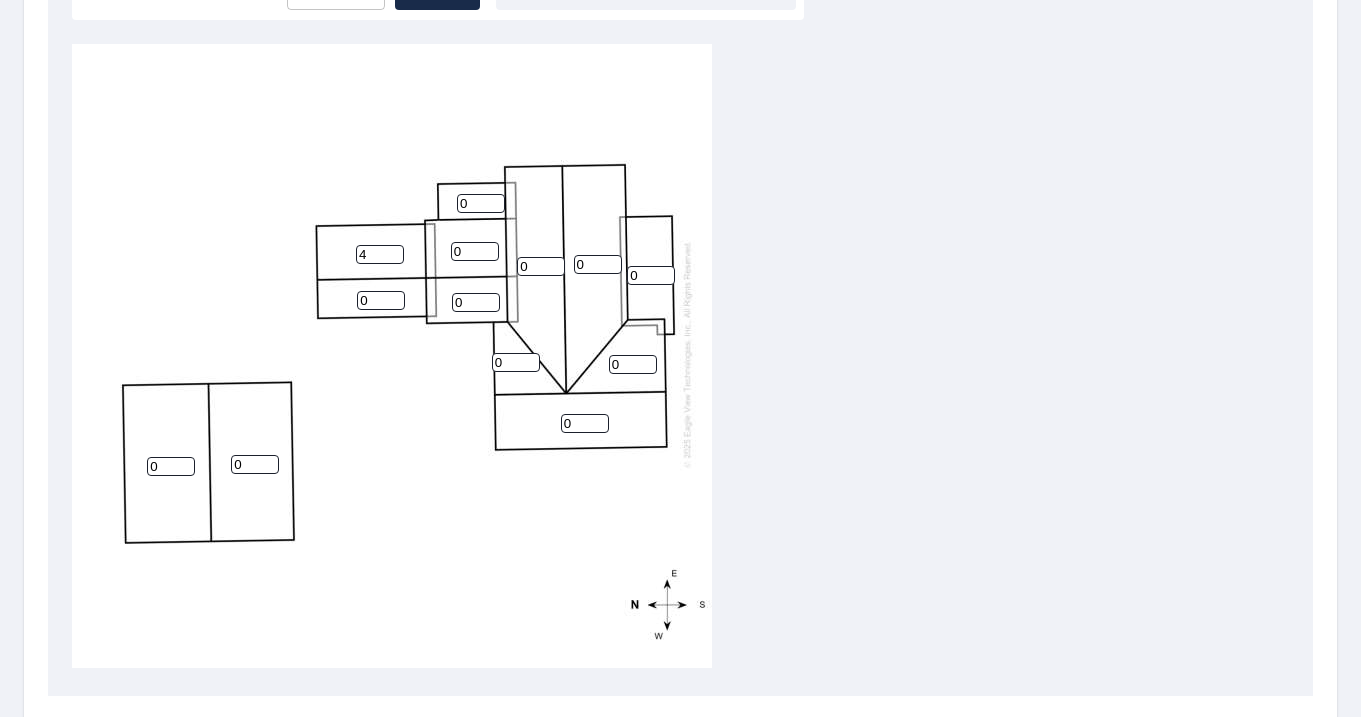 type on "4" 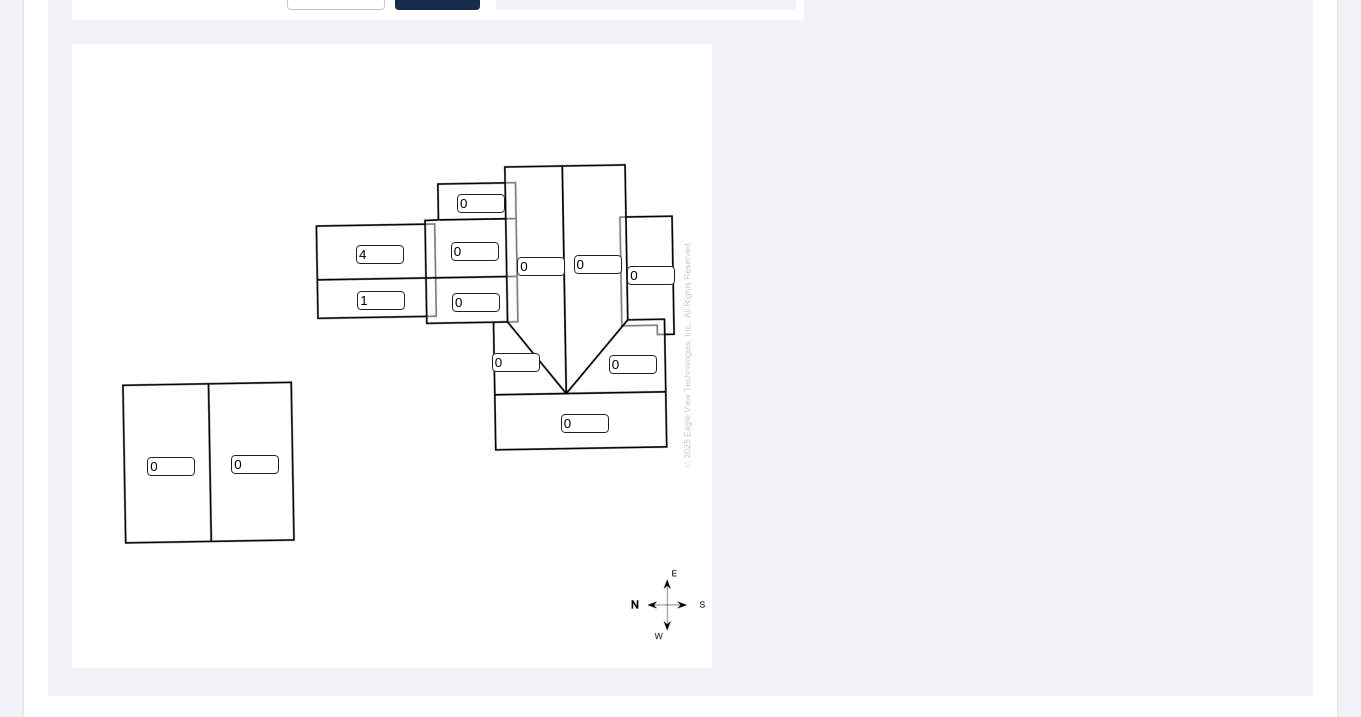click on "1" at bounding box center [381, 300] 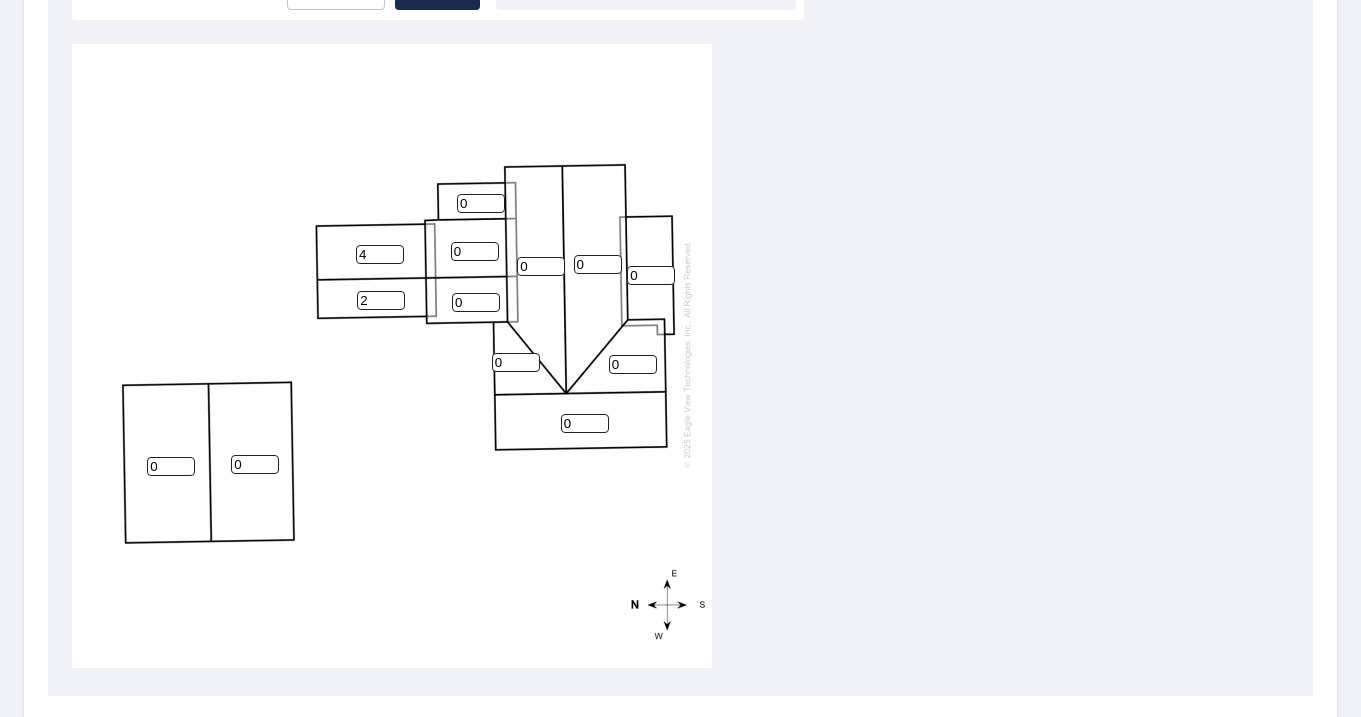 click on "2" at bounding box center (381, 300) 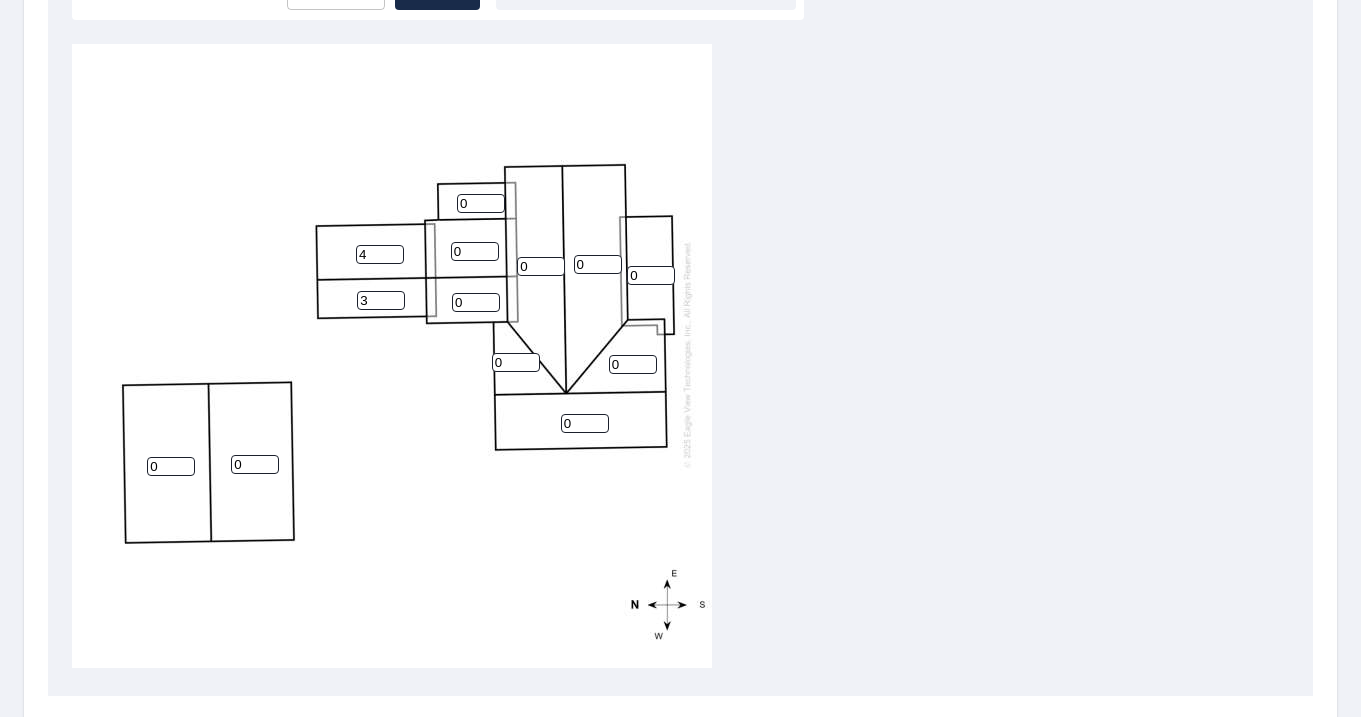 click on "3" at bounding box center [381, 300] 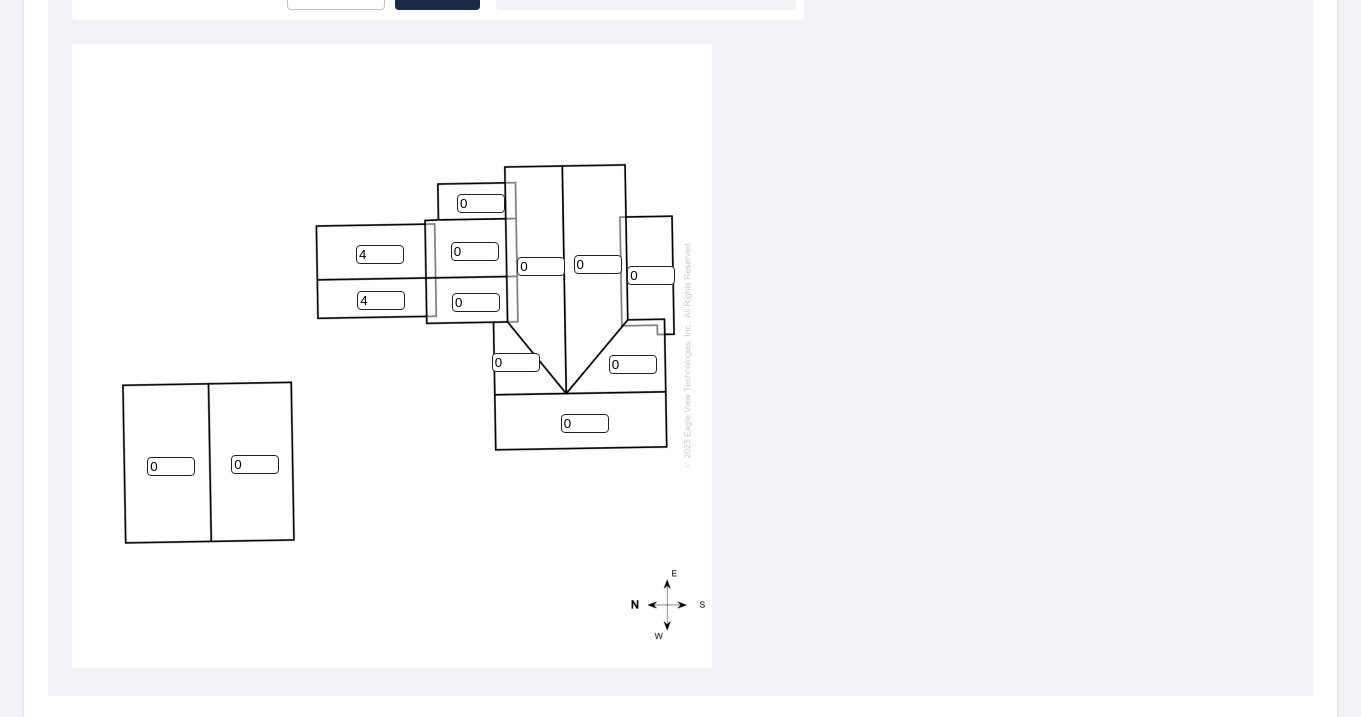 type on "4" 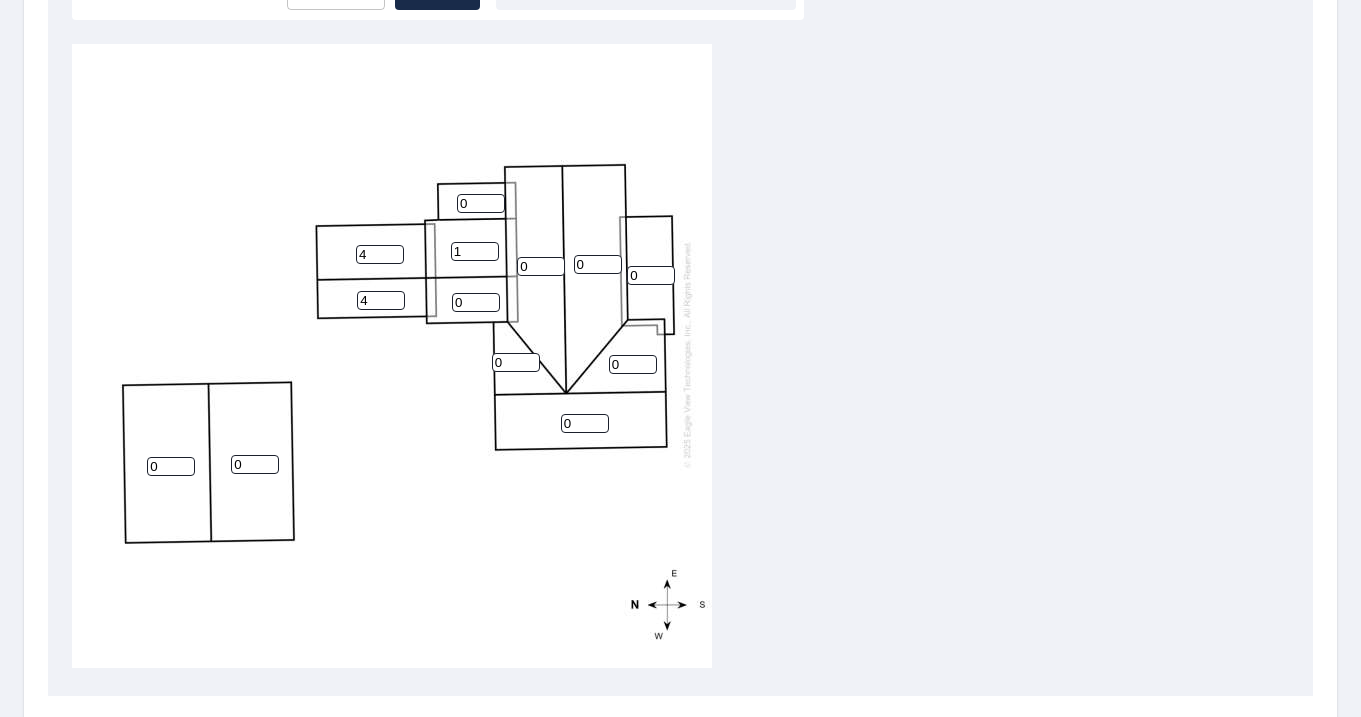 click on "1" at bounding box center (475, 251) 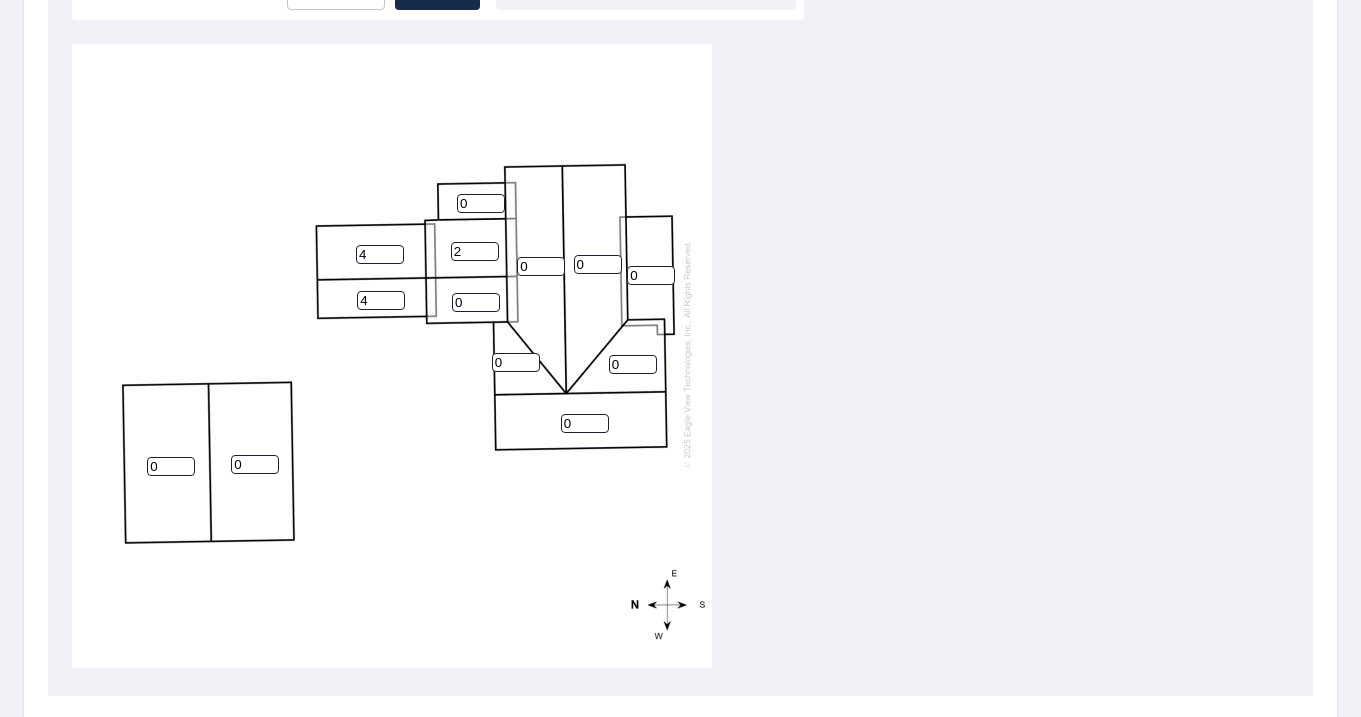 click on "2" at bounding box center (475, 251) 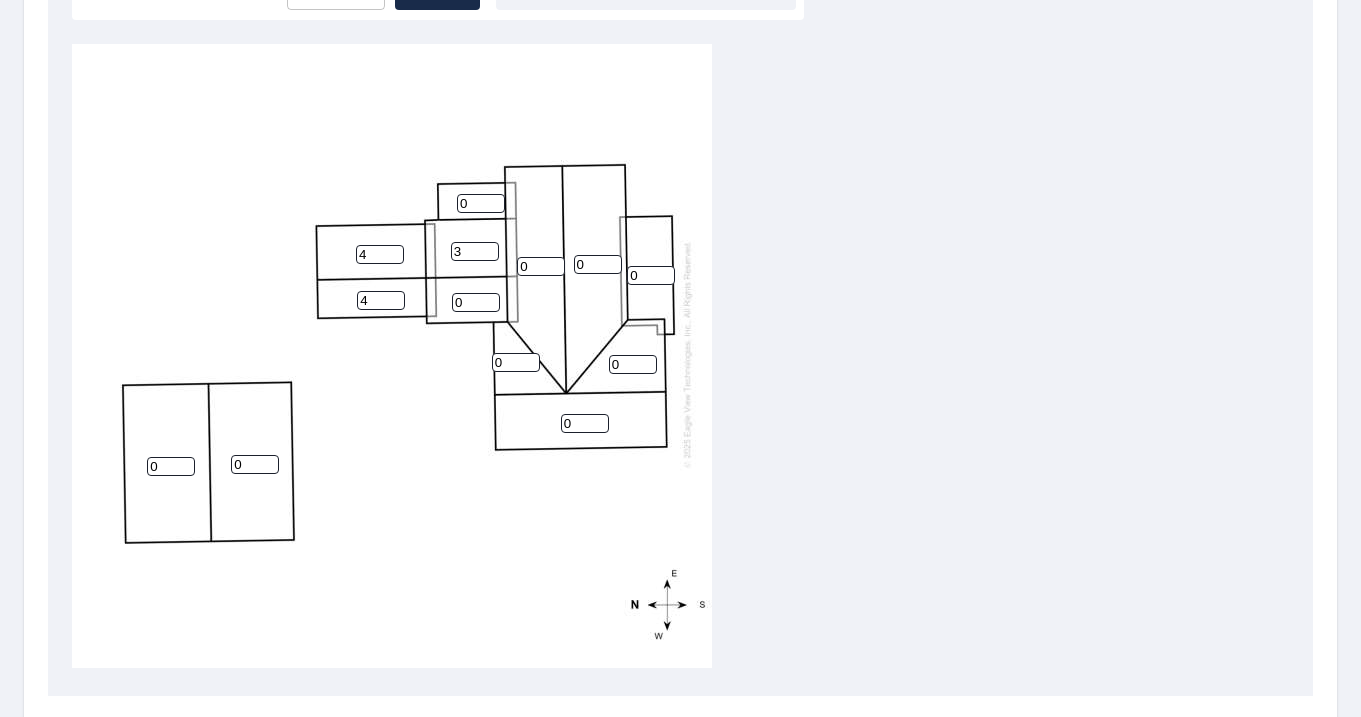 click on "3" at bounding box center [475, 251] 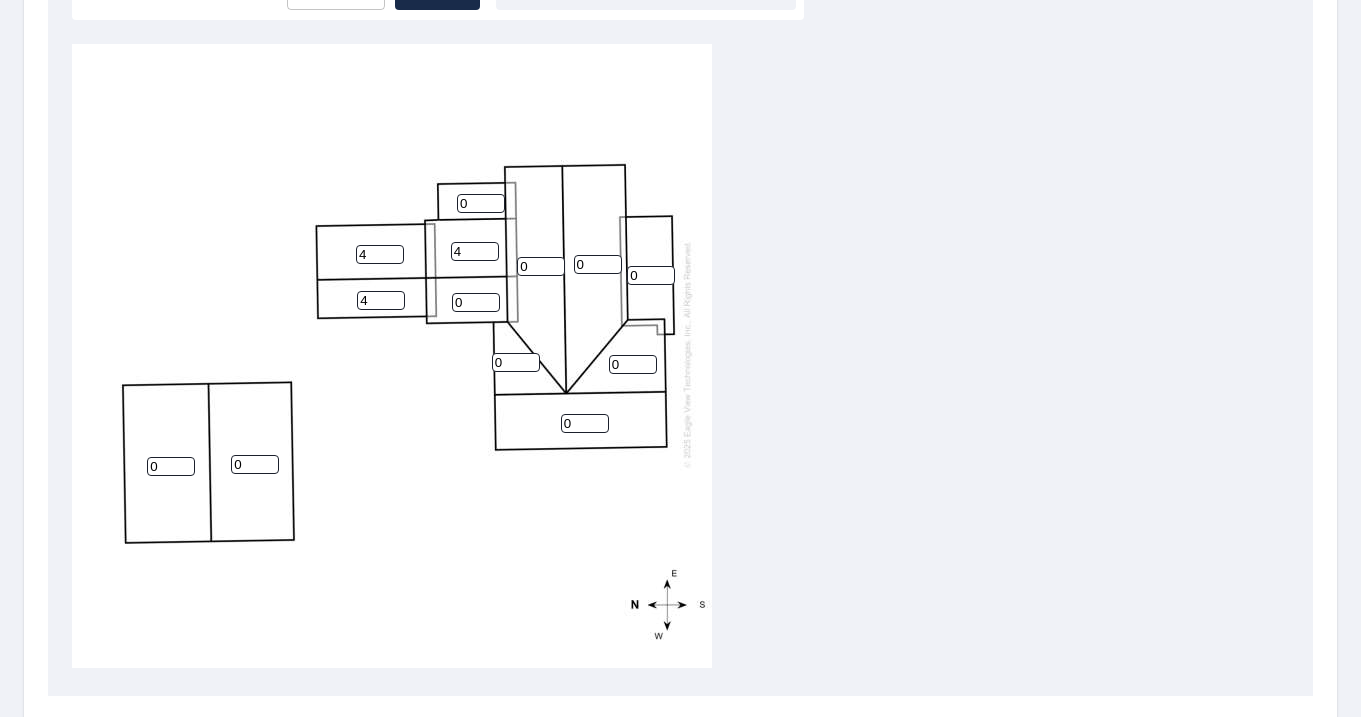 type on "4" 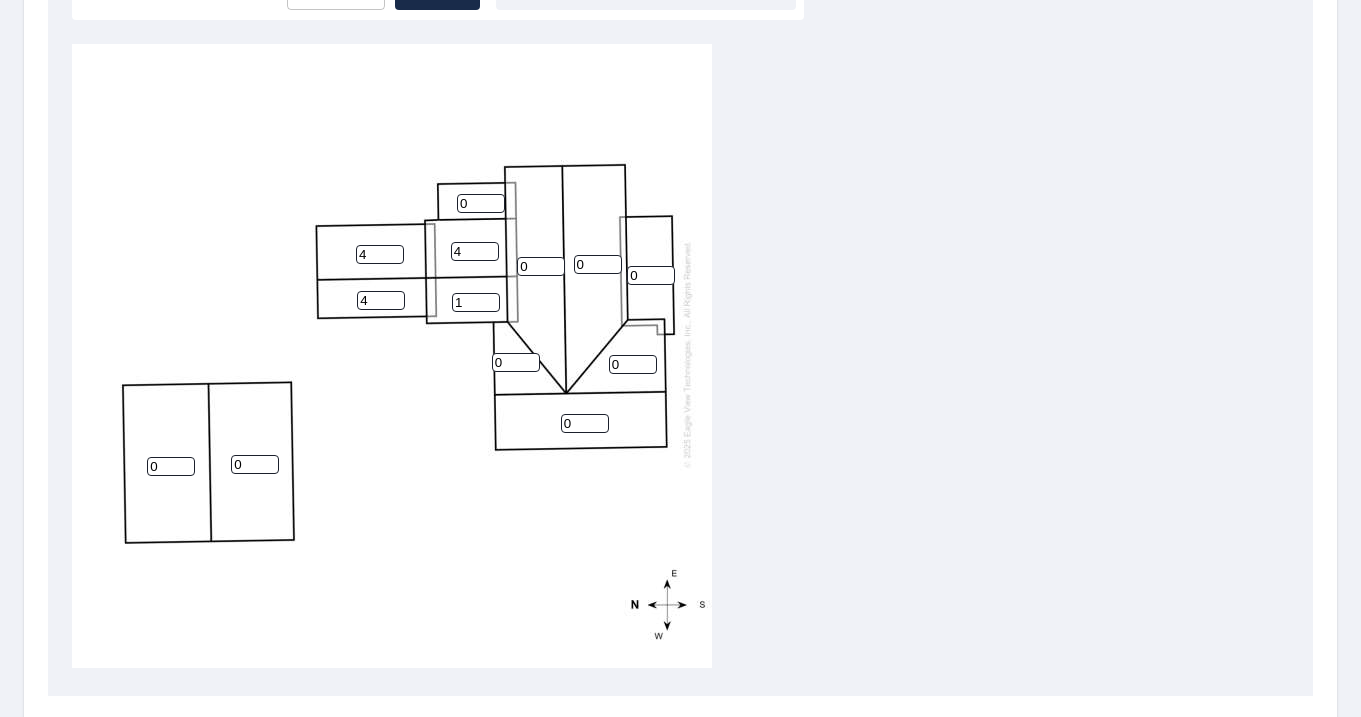 click on "1" at bounding box center (476, 302) 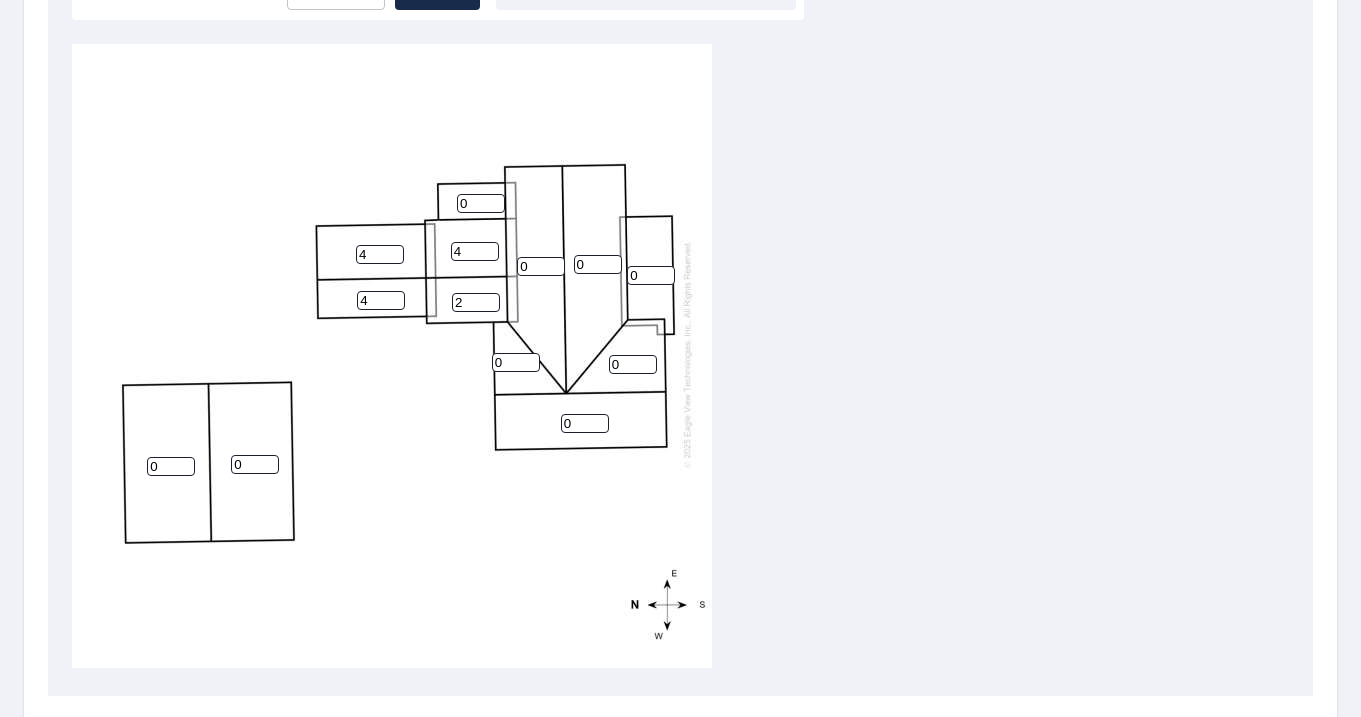 click on "2" at bounding box center [476, 302] 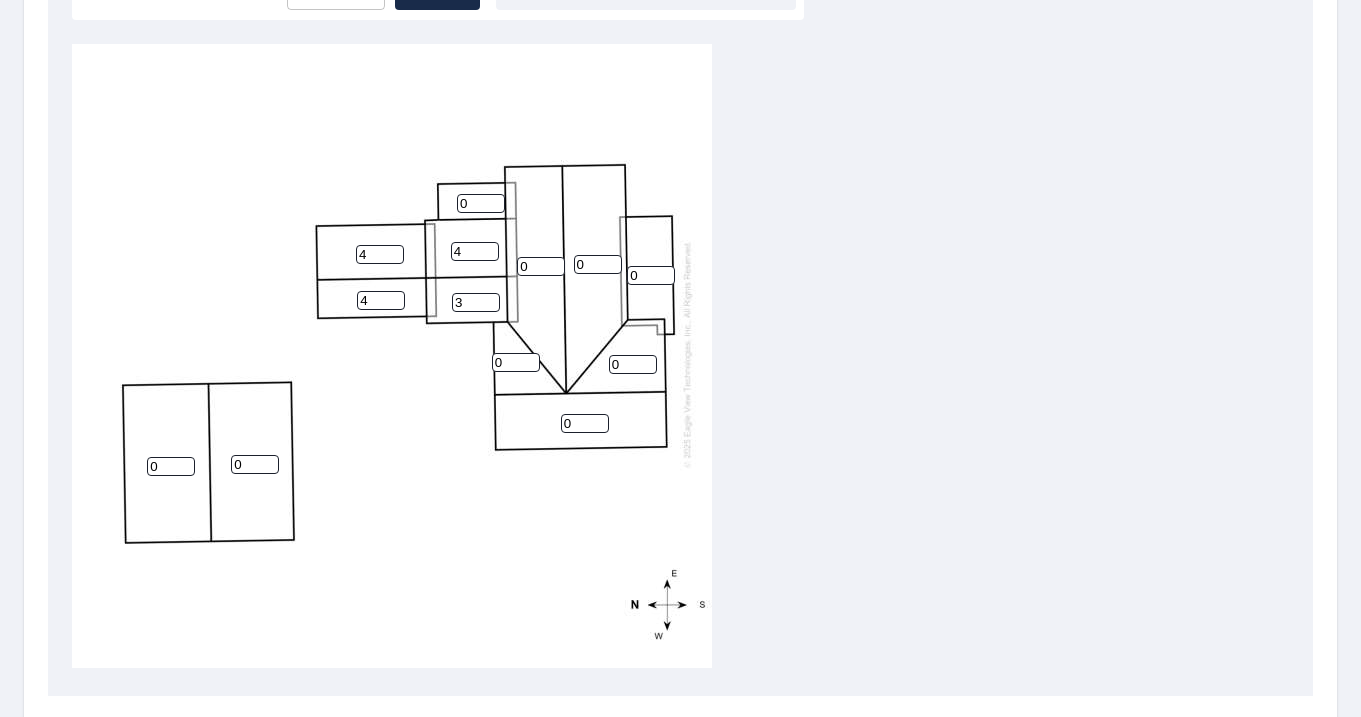 click on "3" at bounding box center [476, 302] 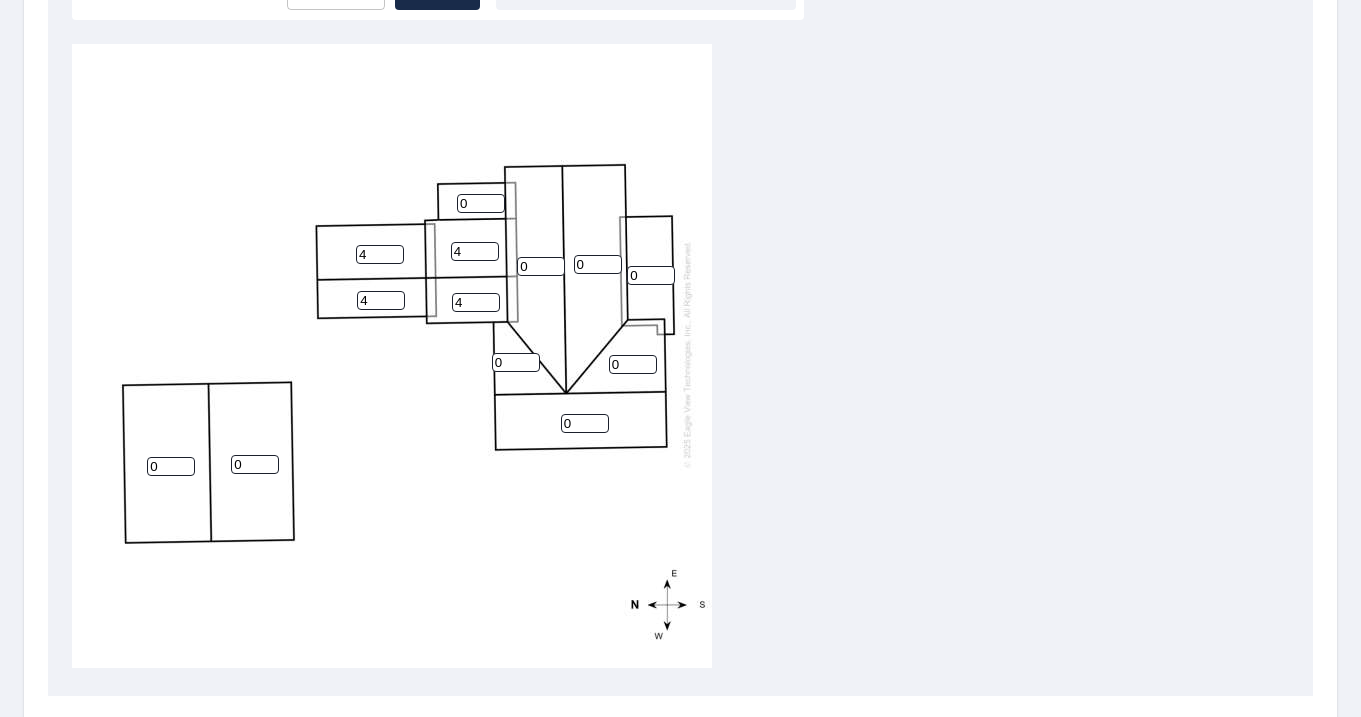 click on "4" at bounding box center [476, 302] 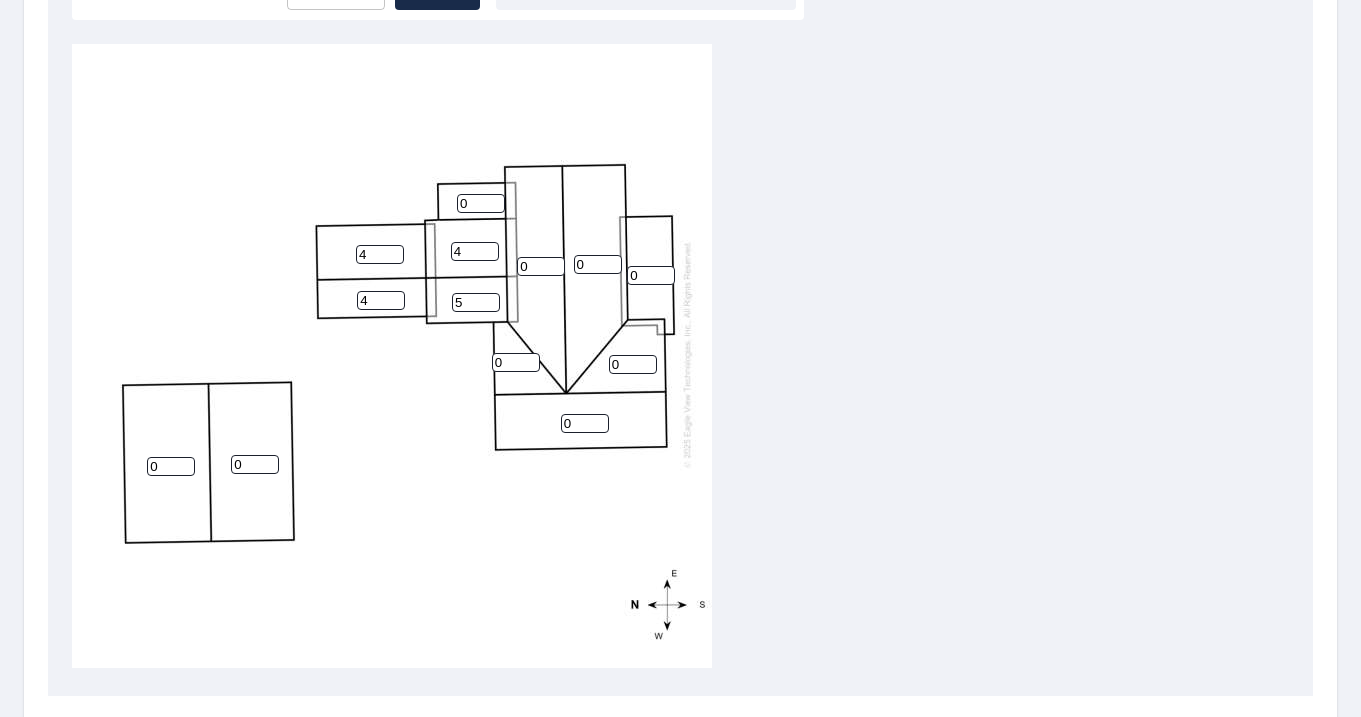 click on "5" at bounding box center (476, 302) 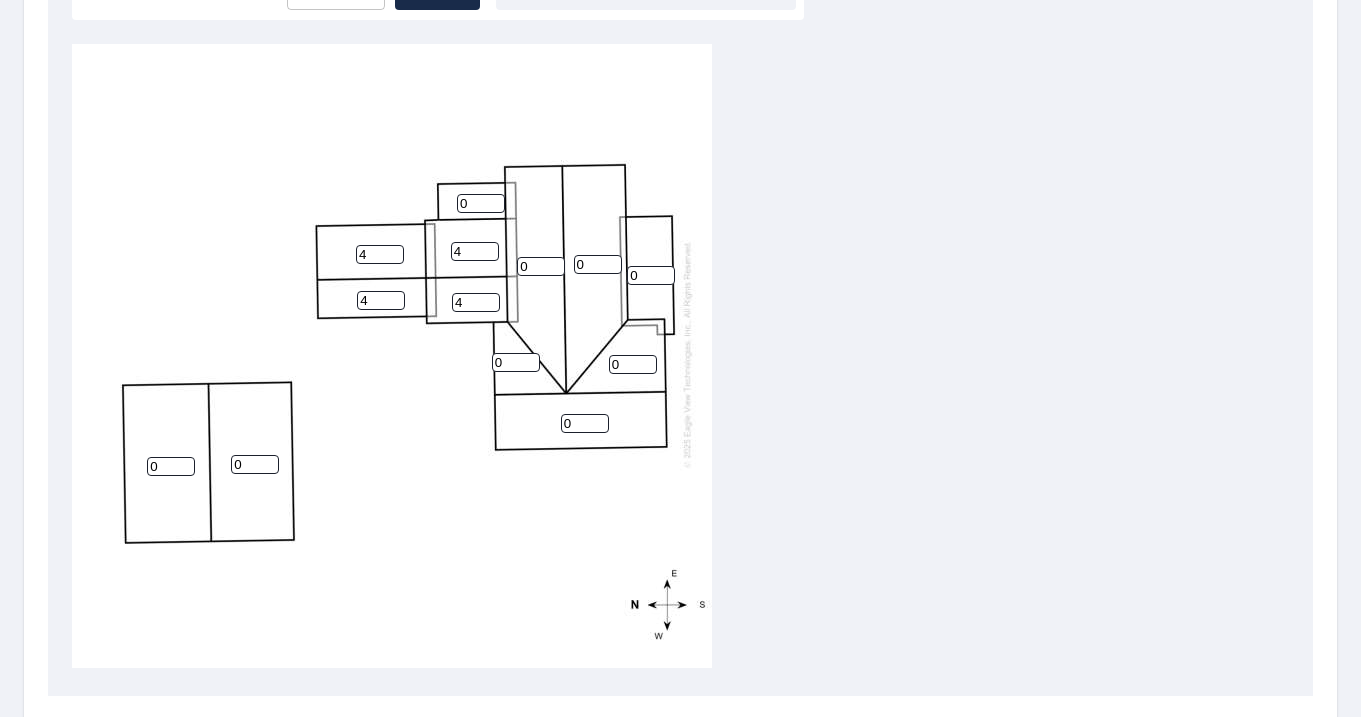type on "4" 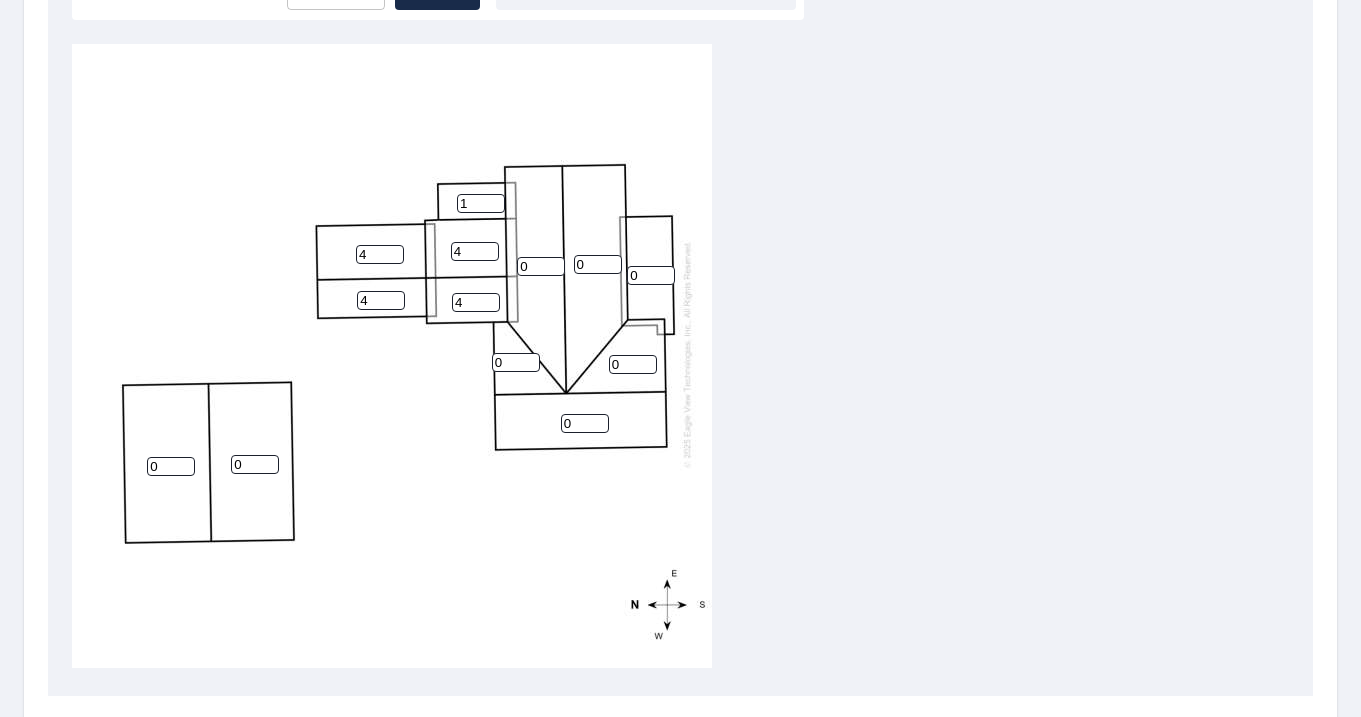 click on "1" at bounding box center [481, 203] 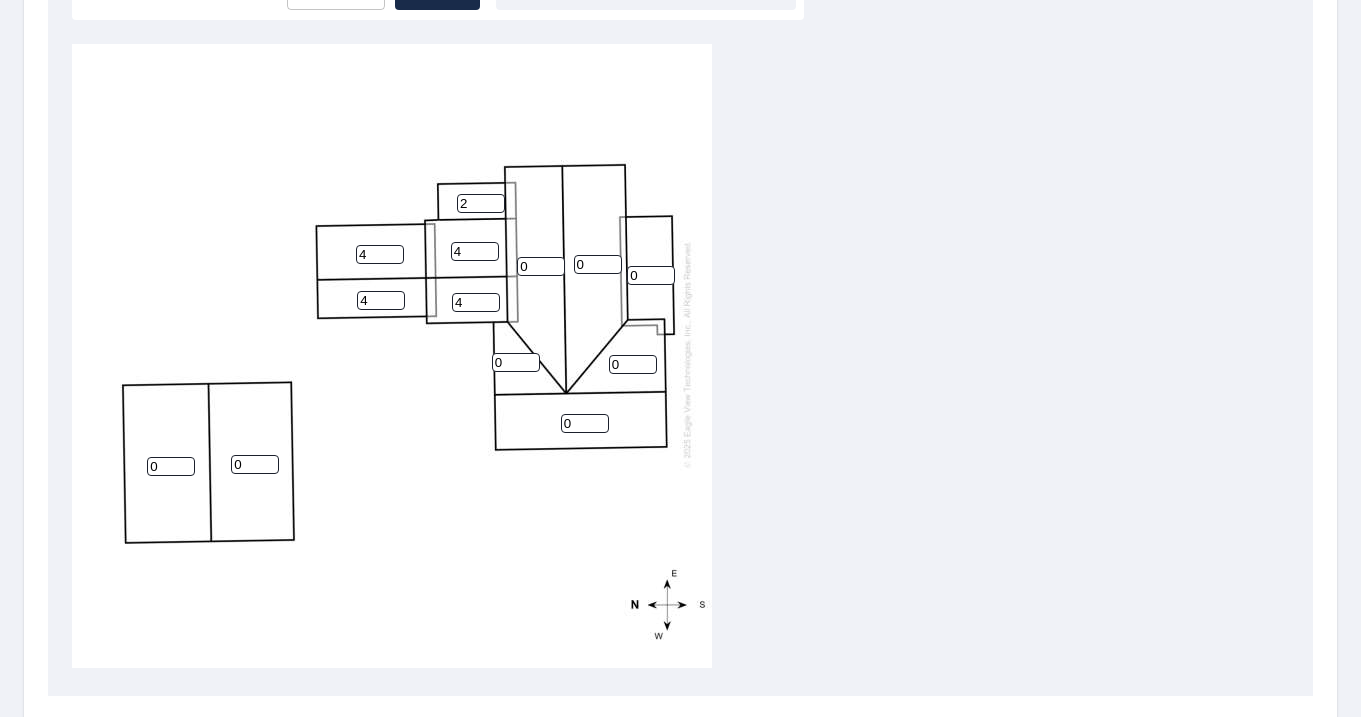 click on "2" at bounding box center [481, 203] 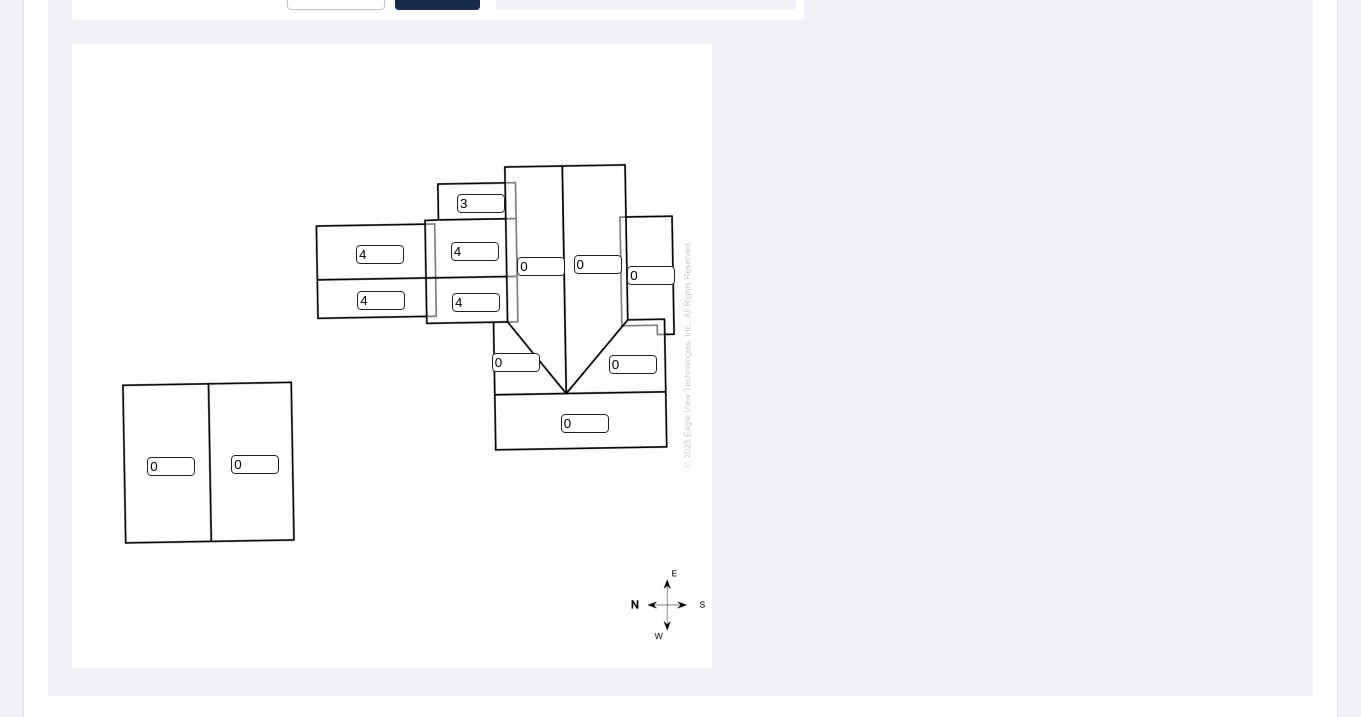 click on "3" at bounding box center [481, 203] 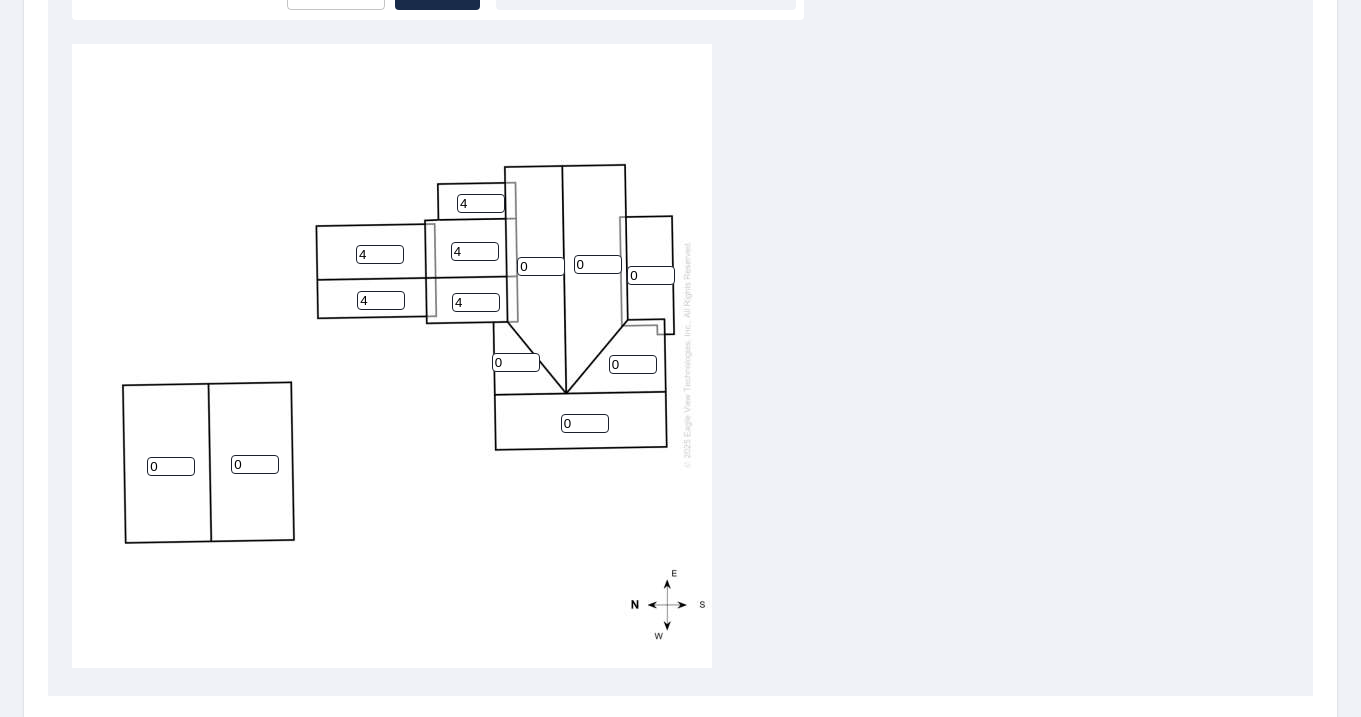 type on "4" 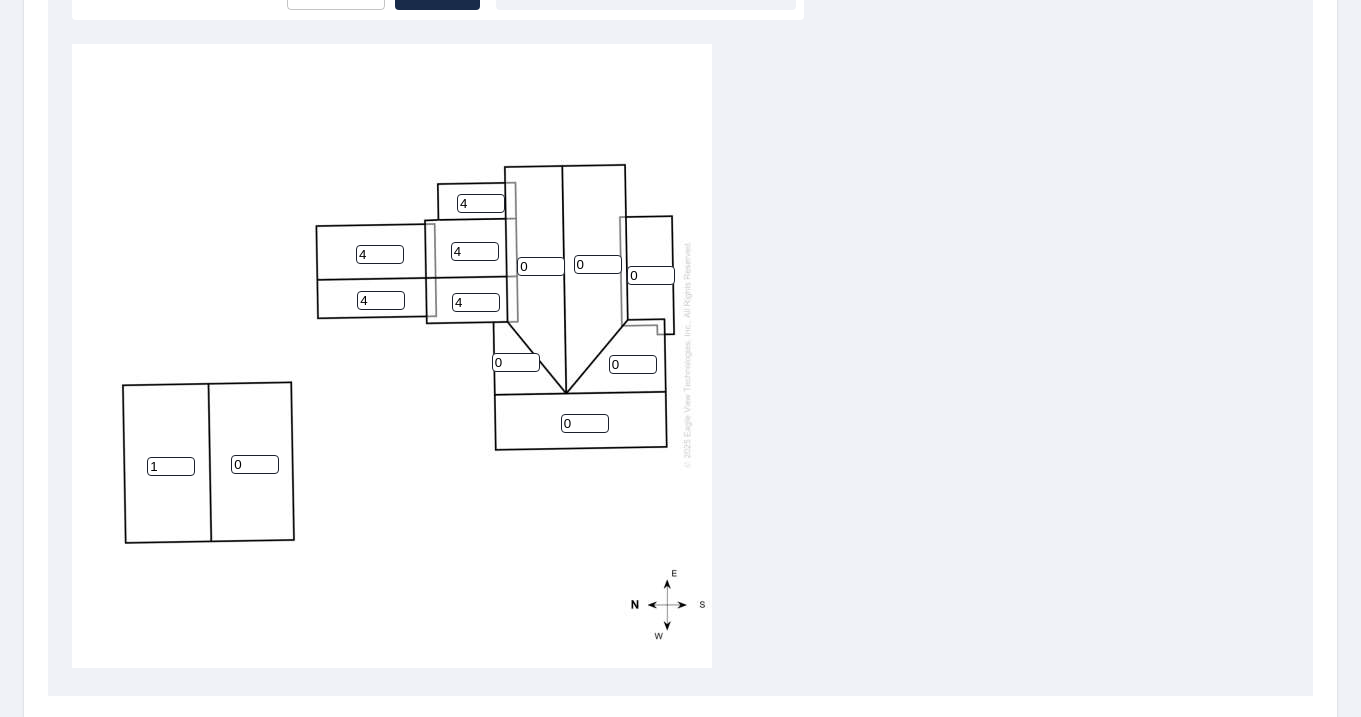 click on "1" at bounding box center [171, 466] 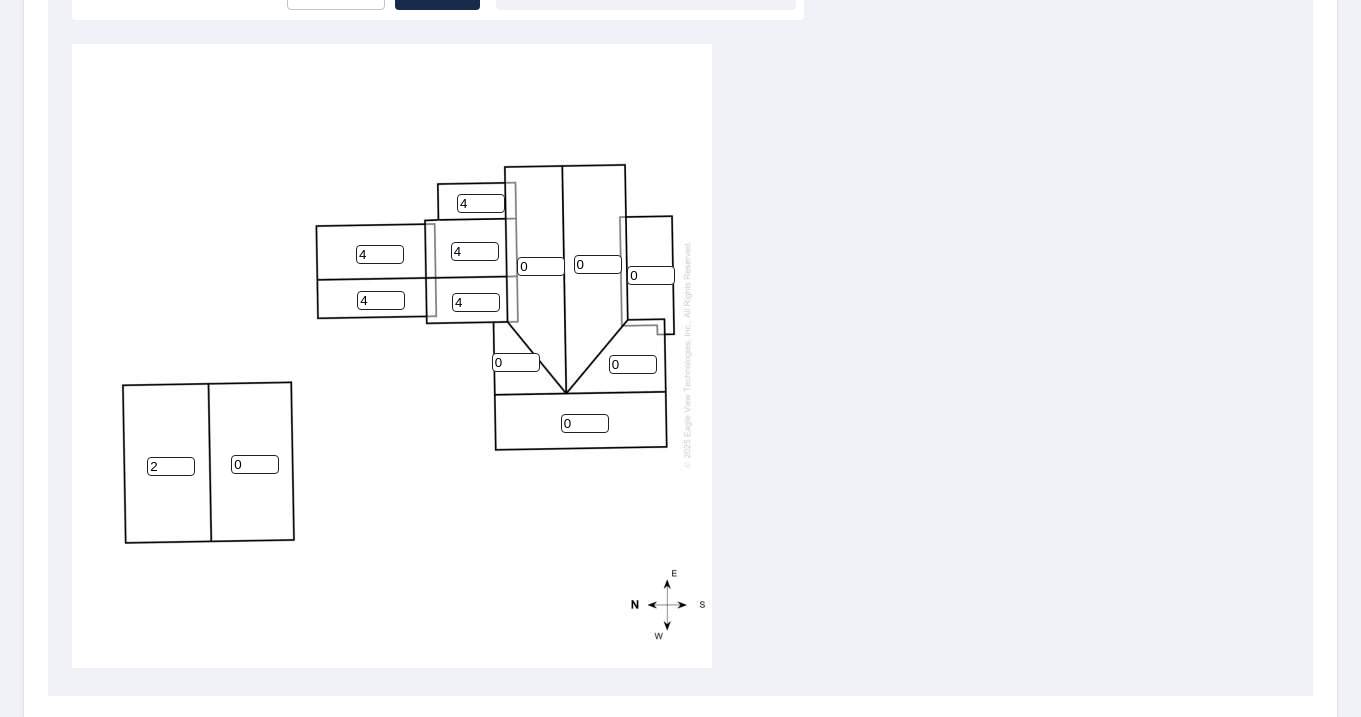 click on "2" at bounding box center (171, 466) 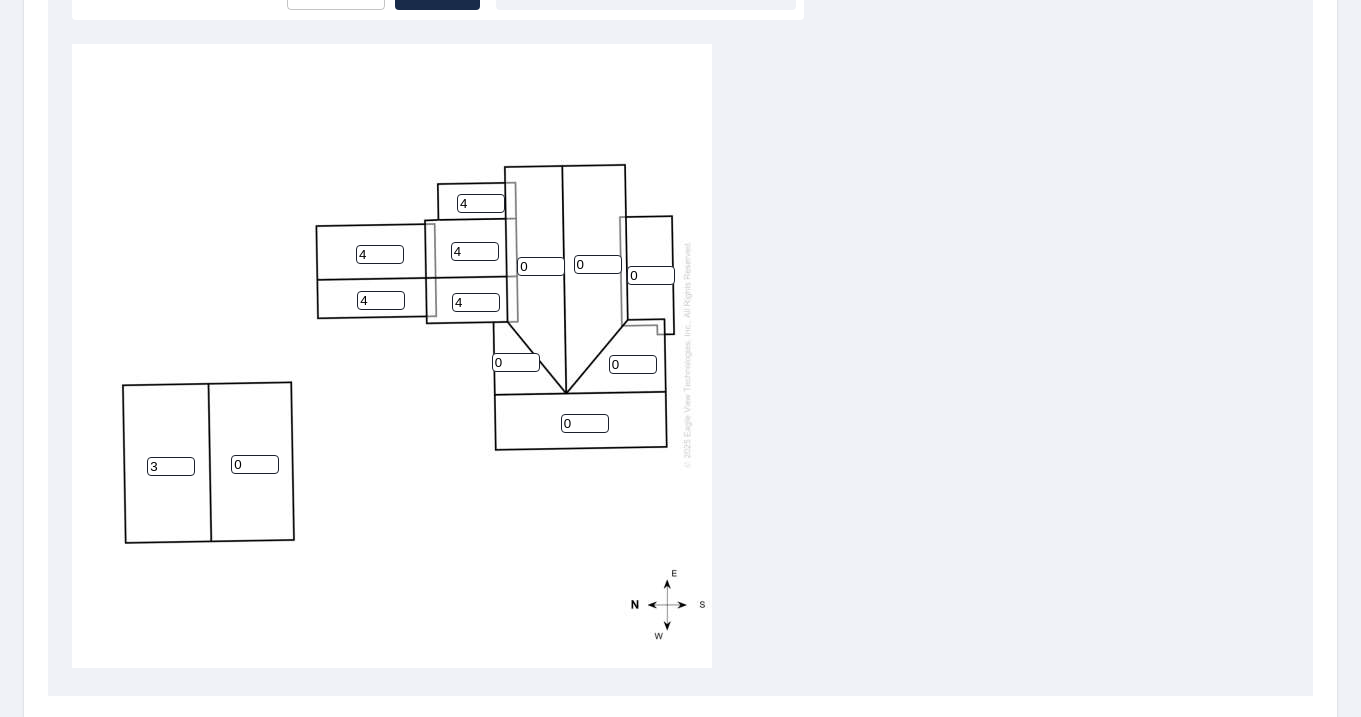 click on "3" at bounding box center [171, 466] 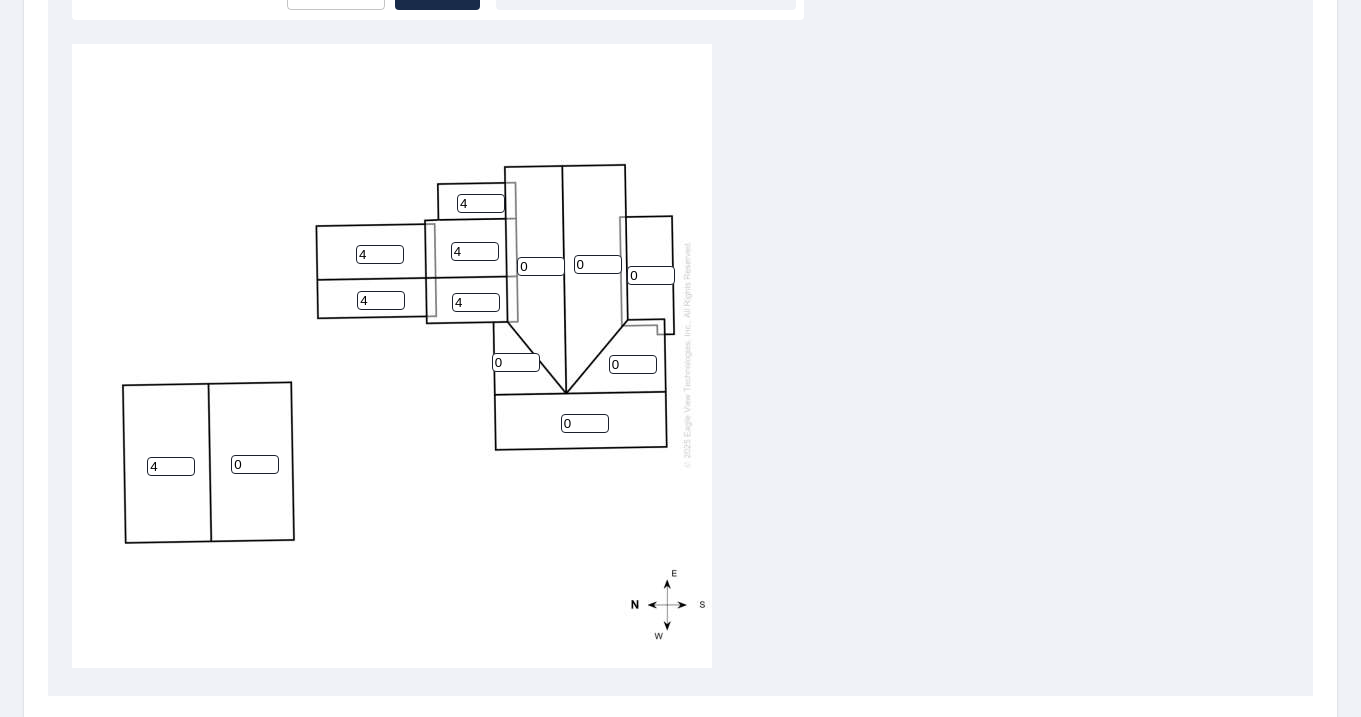 type on "4" 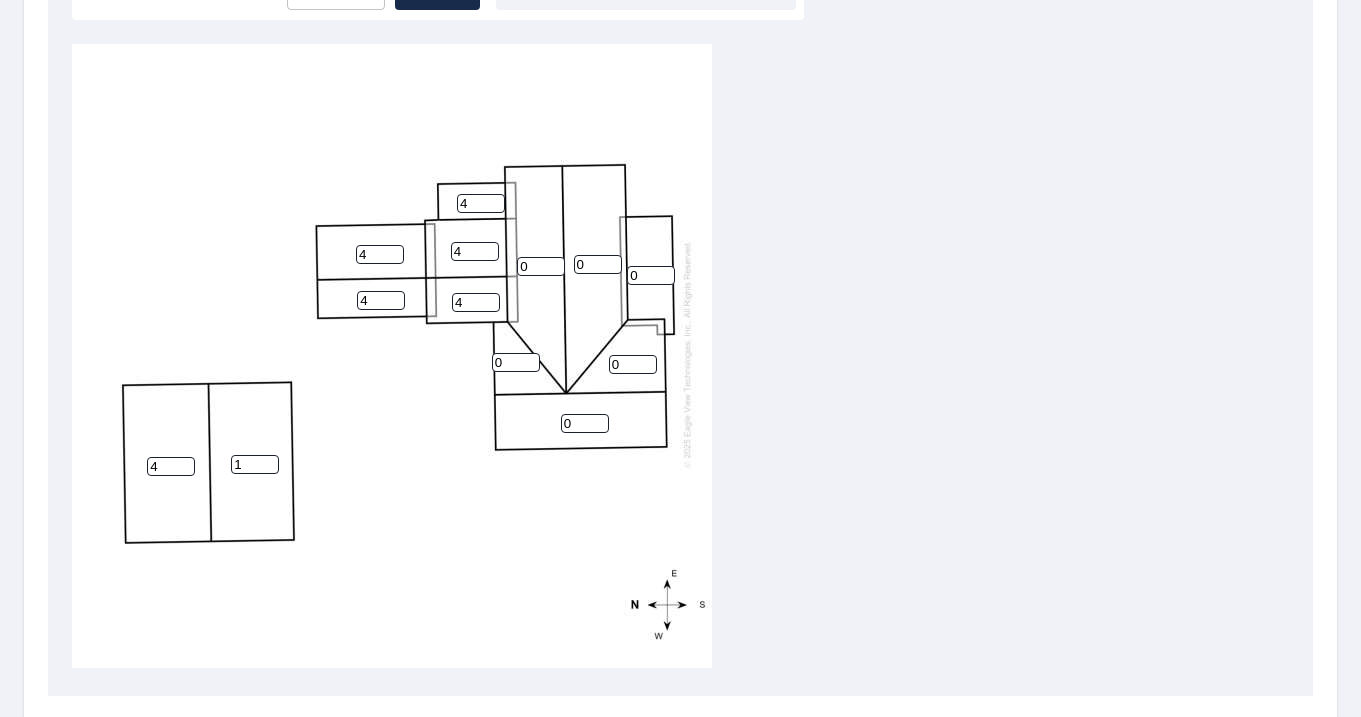 click on "1" at bounding box center (255, 464) 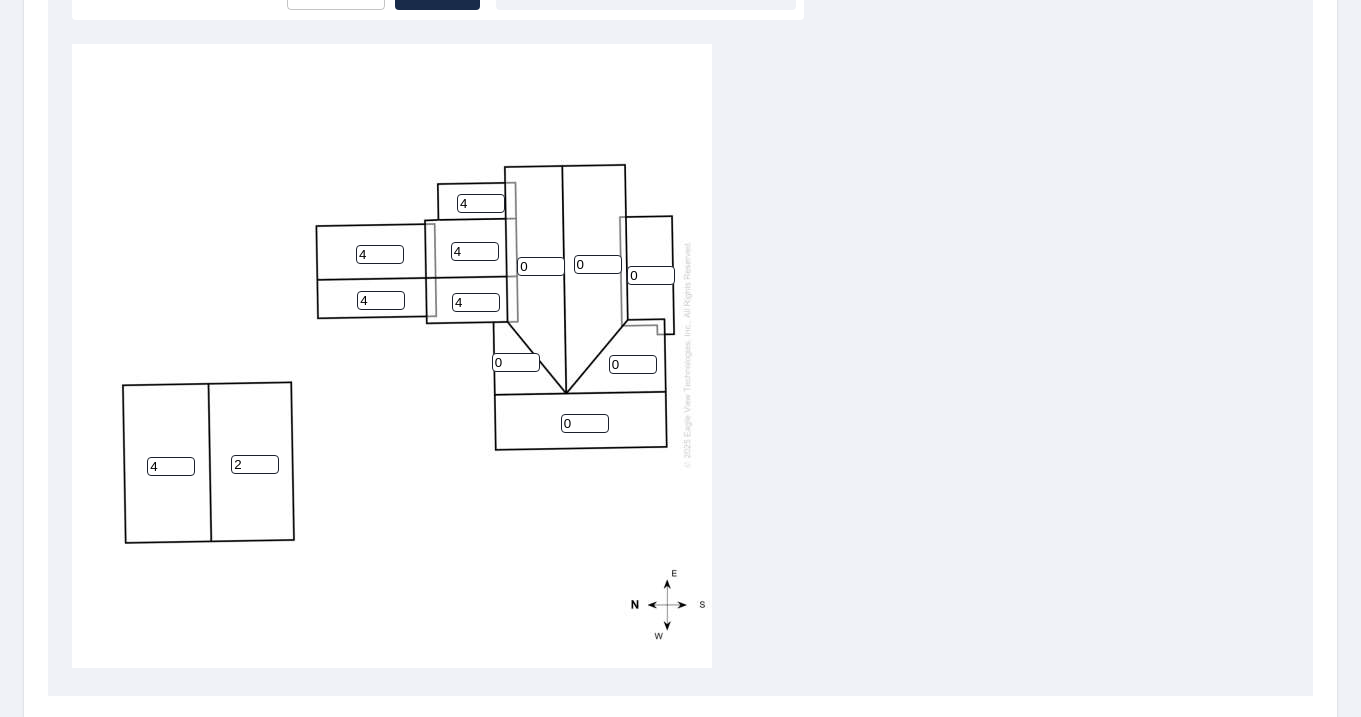 click on "2" at bounding box center [255, 464] 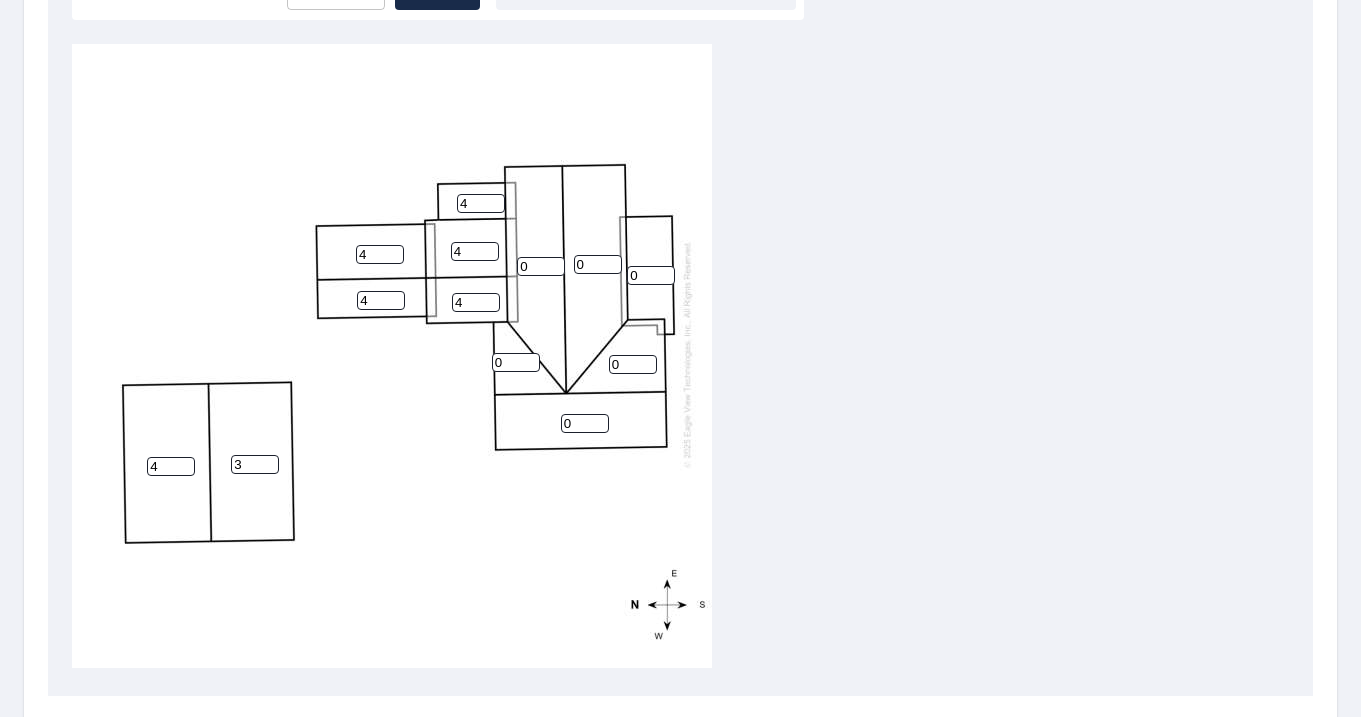 click on "3" at bounding box center [255, 464] 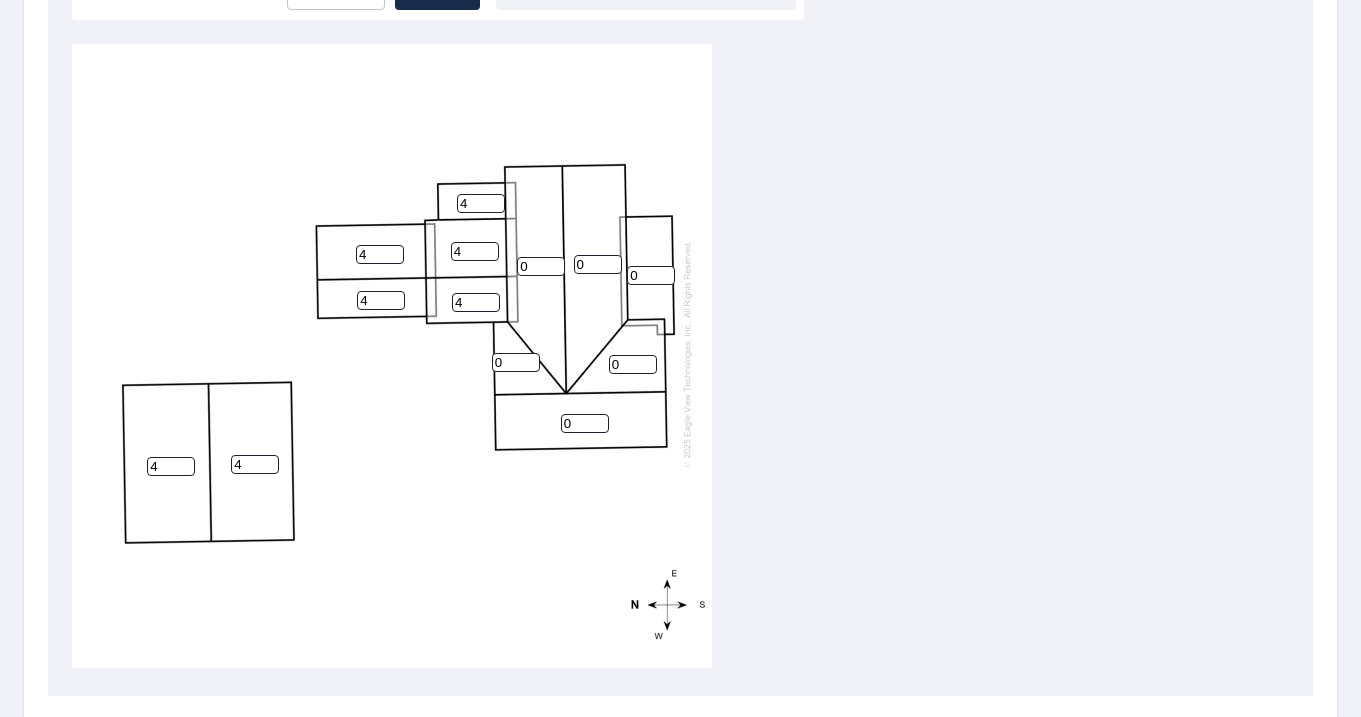 type on "4" 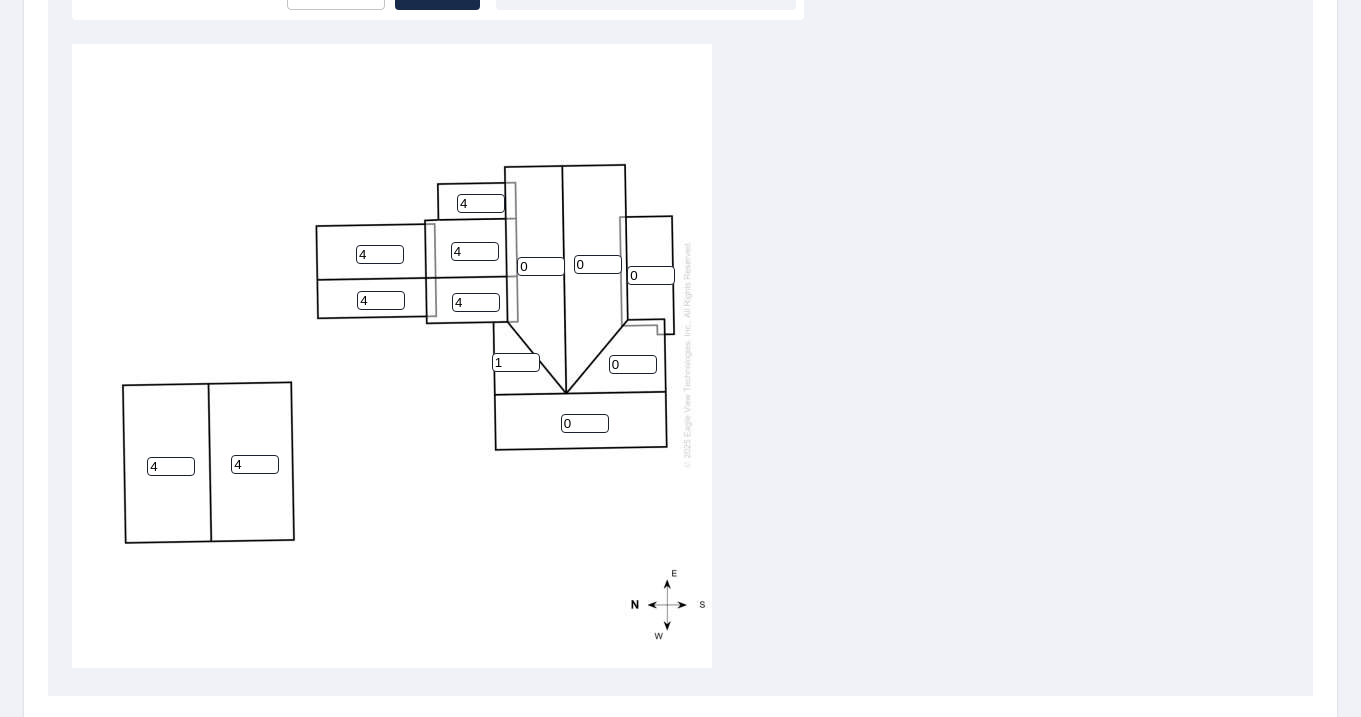 click on "1" at bounding box center [516, 362] 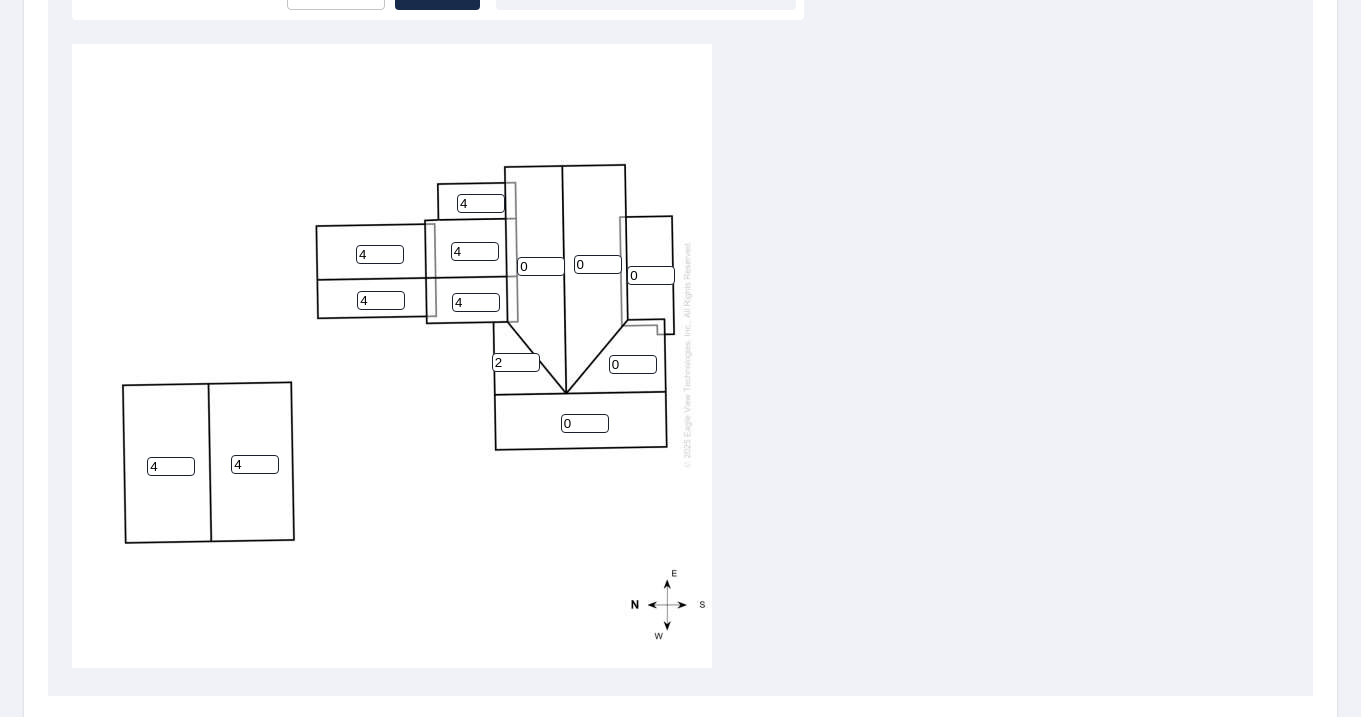 click on "2" at bounding box center (516, 362) 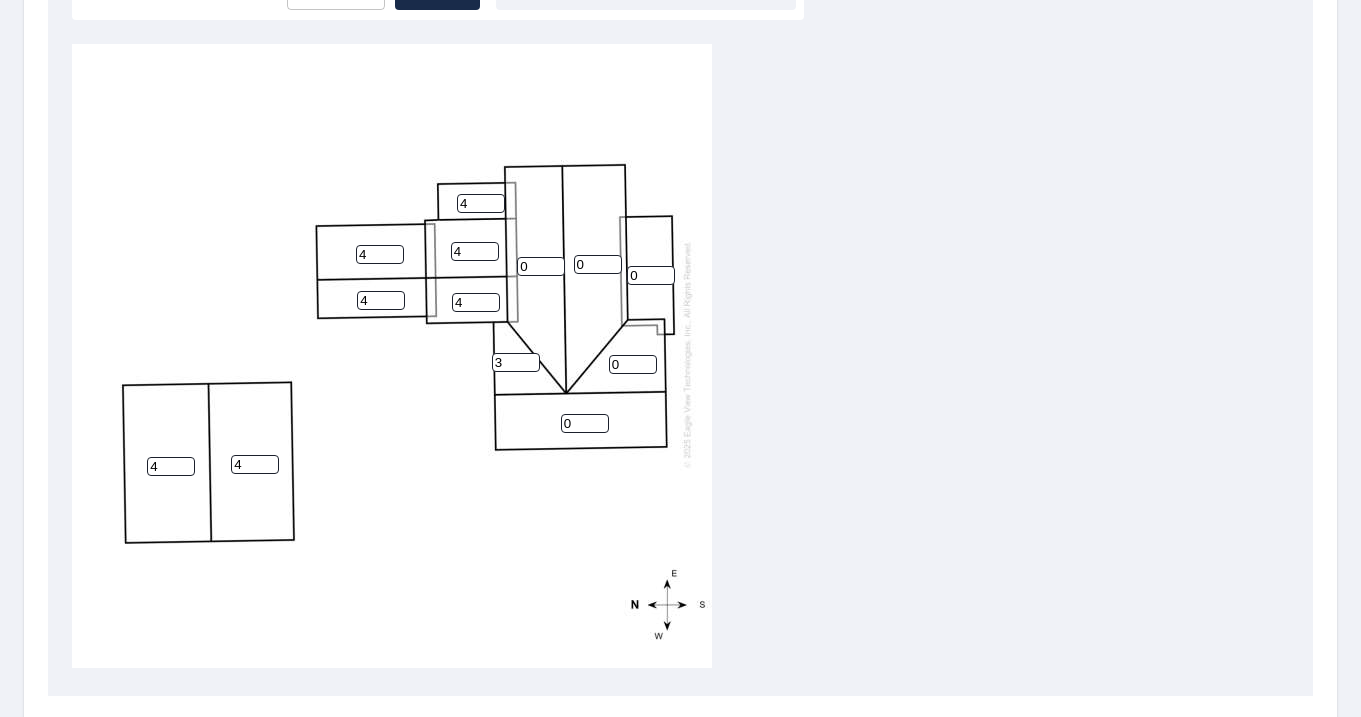 click on "3" at bounding box center (516, 362) 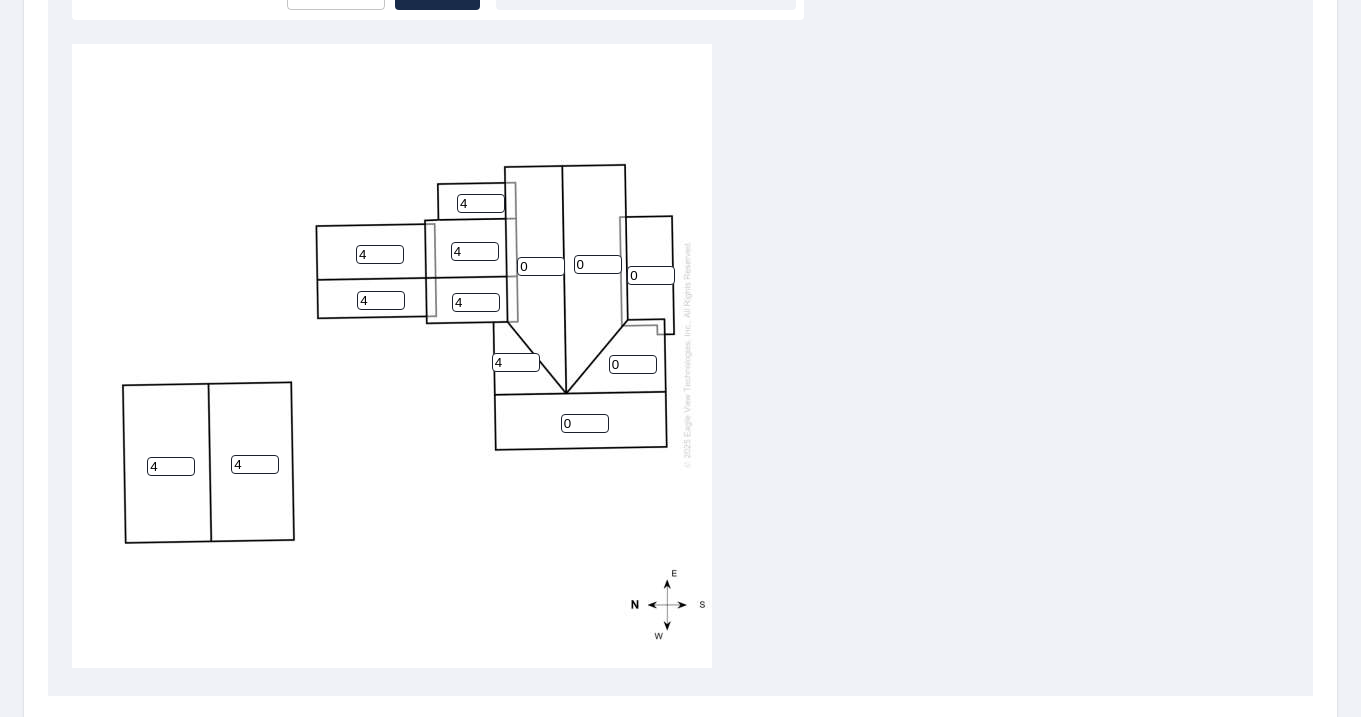 click on "4" at bounding box center [516, 362] 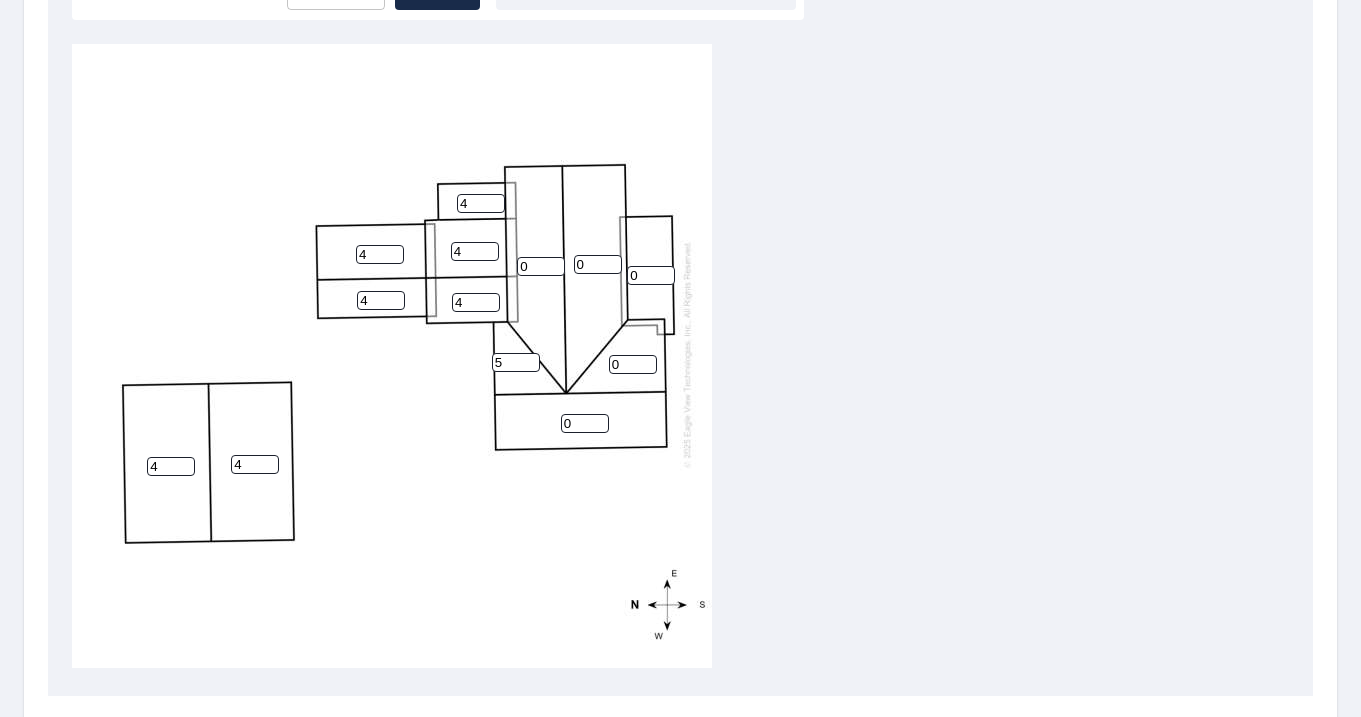 click on "5" at bounding box center [516, 362] 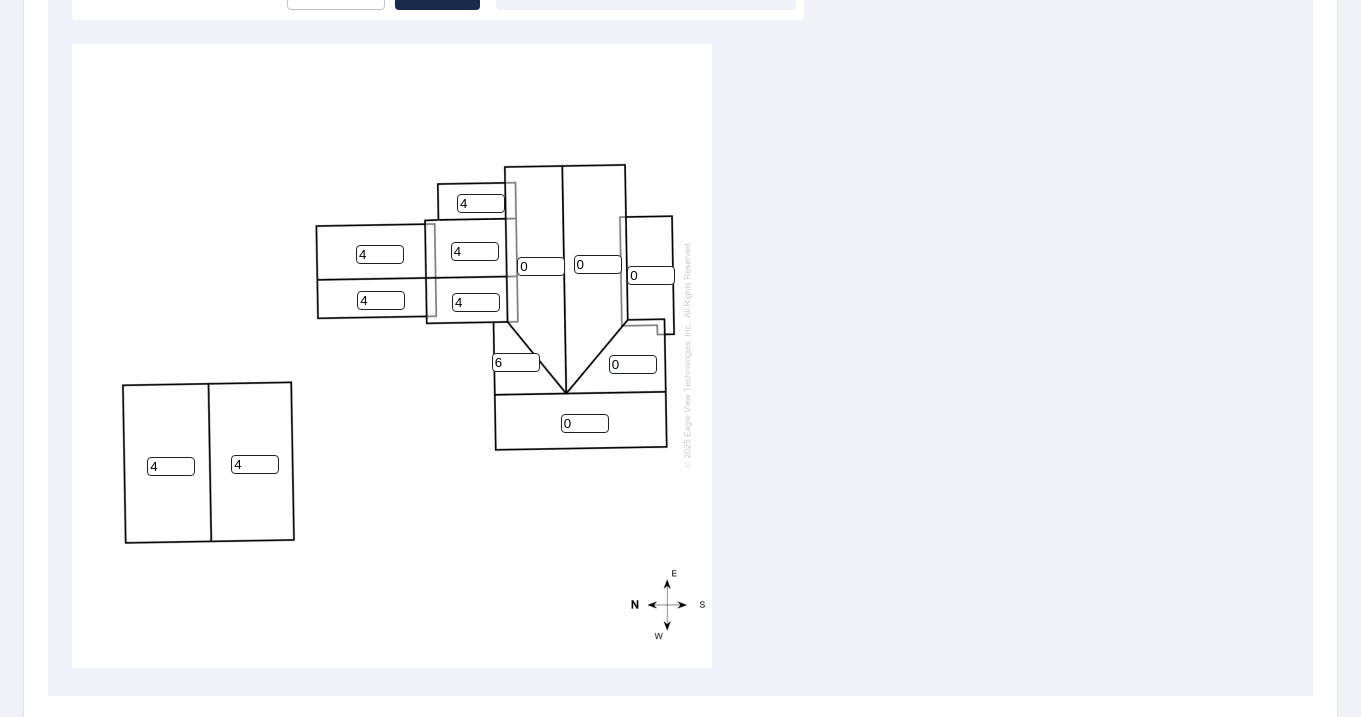 type on "6" 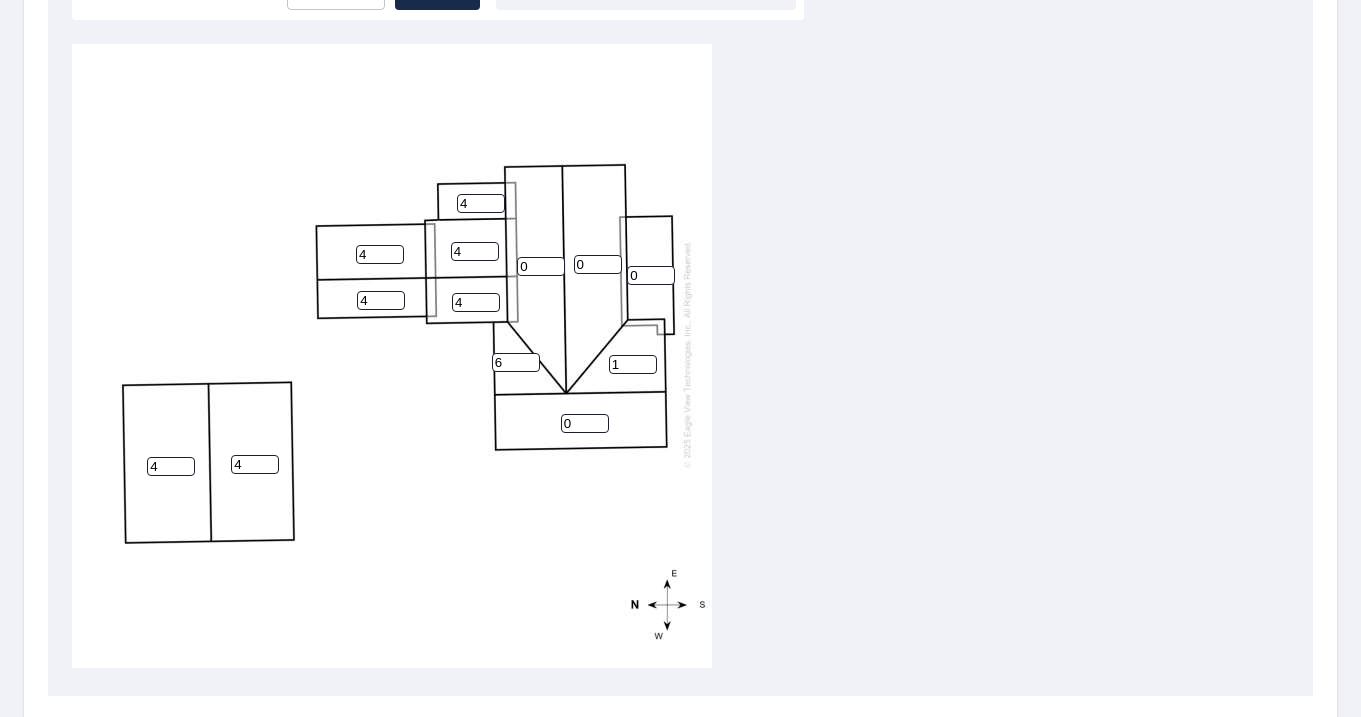 click on "1" at bounding box center (633, 364) 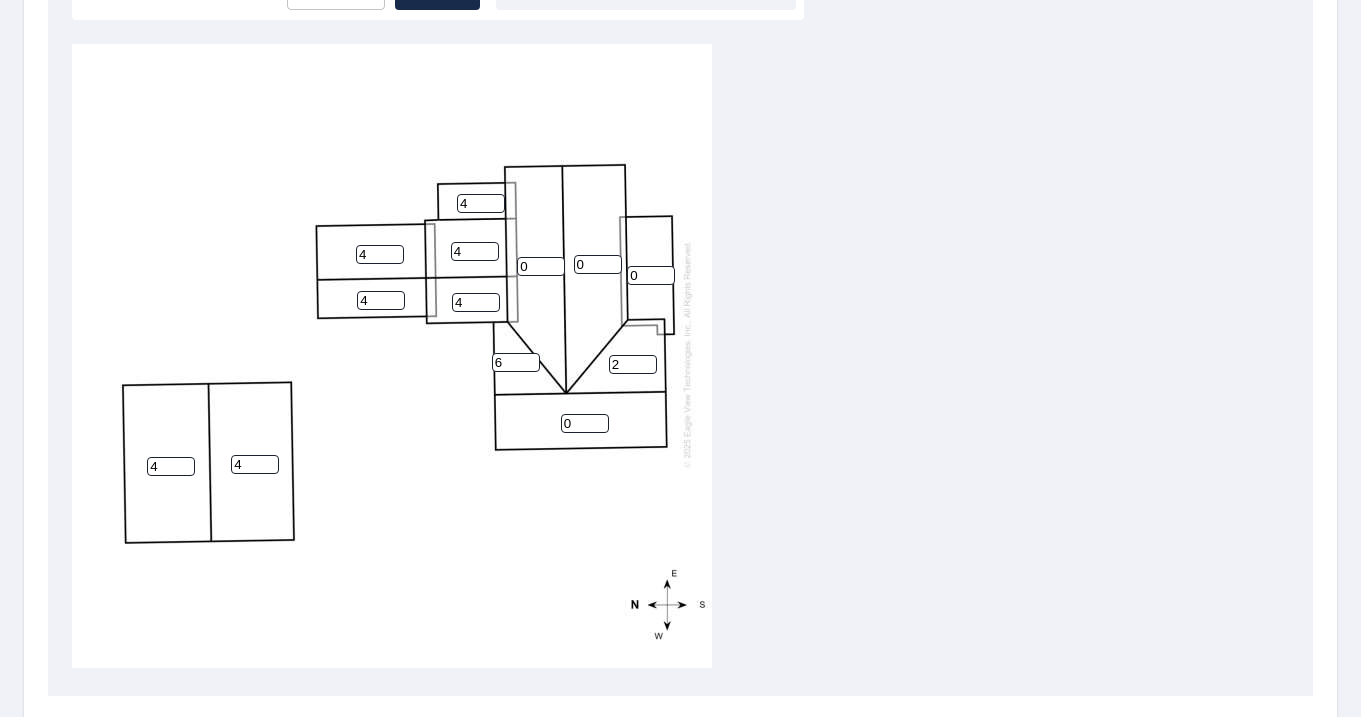 click on "2" at bounding box center (633, 364) 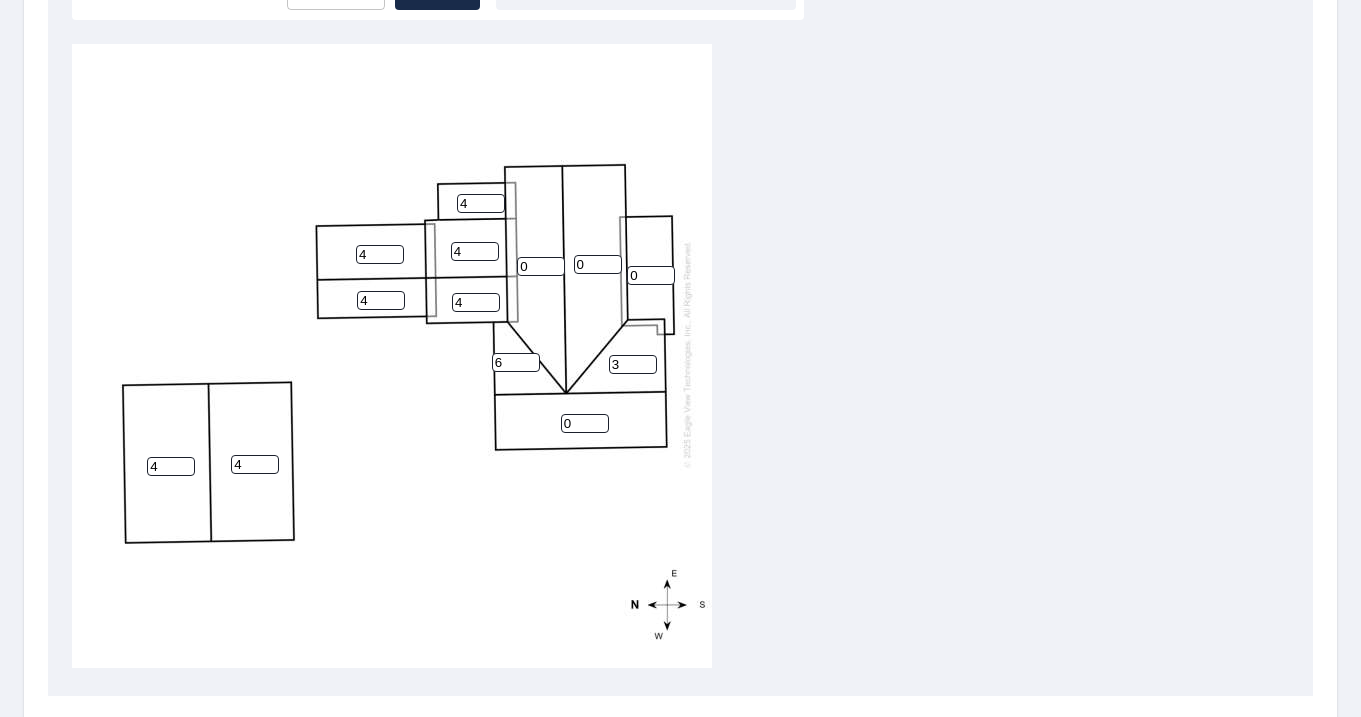 click on "3" at bounding box center [633, 364] 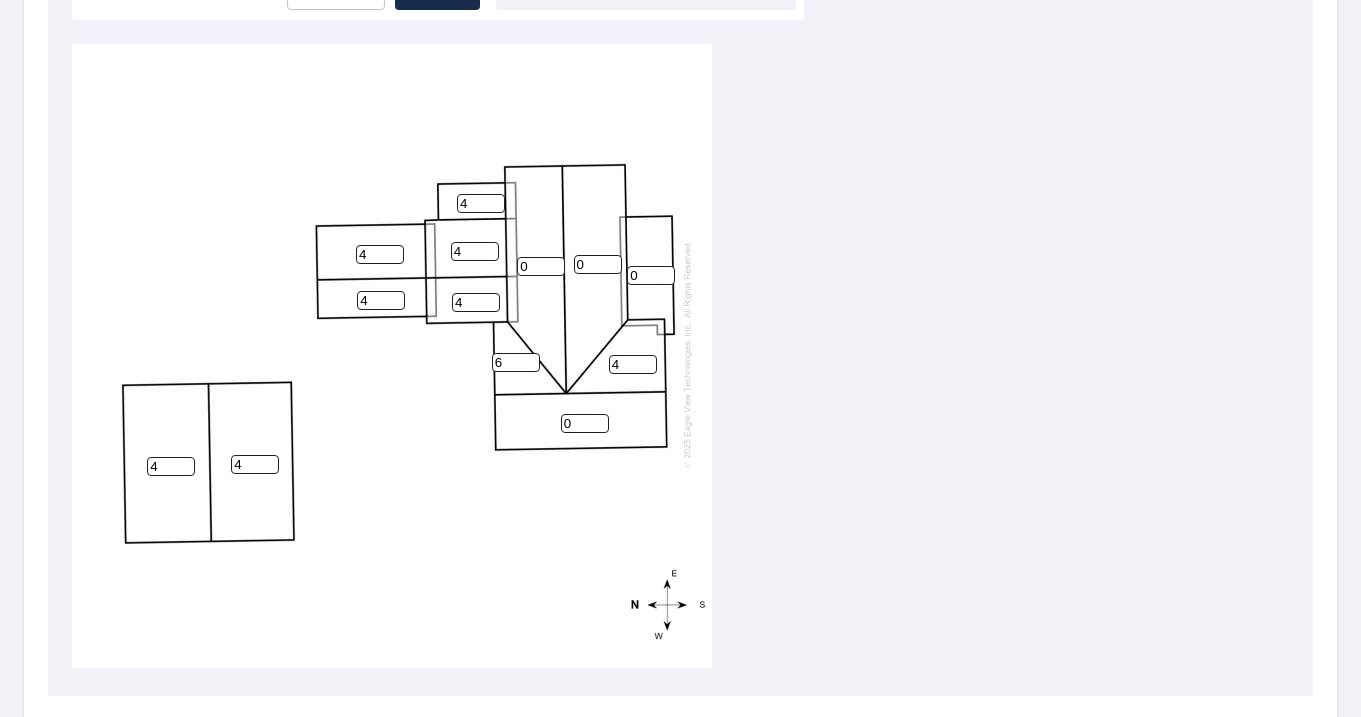 click on "4" at bounding box center (633, 364) 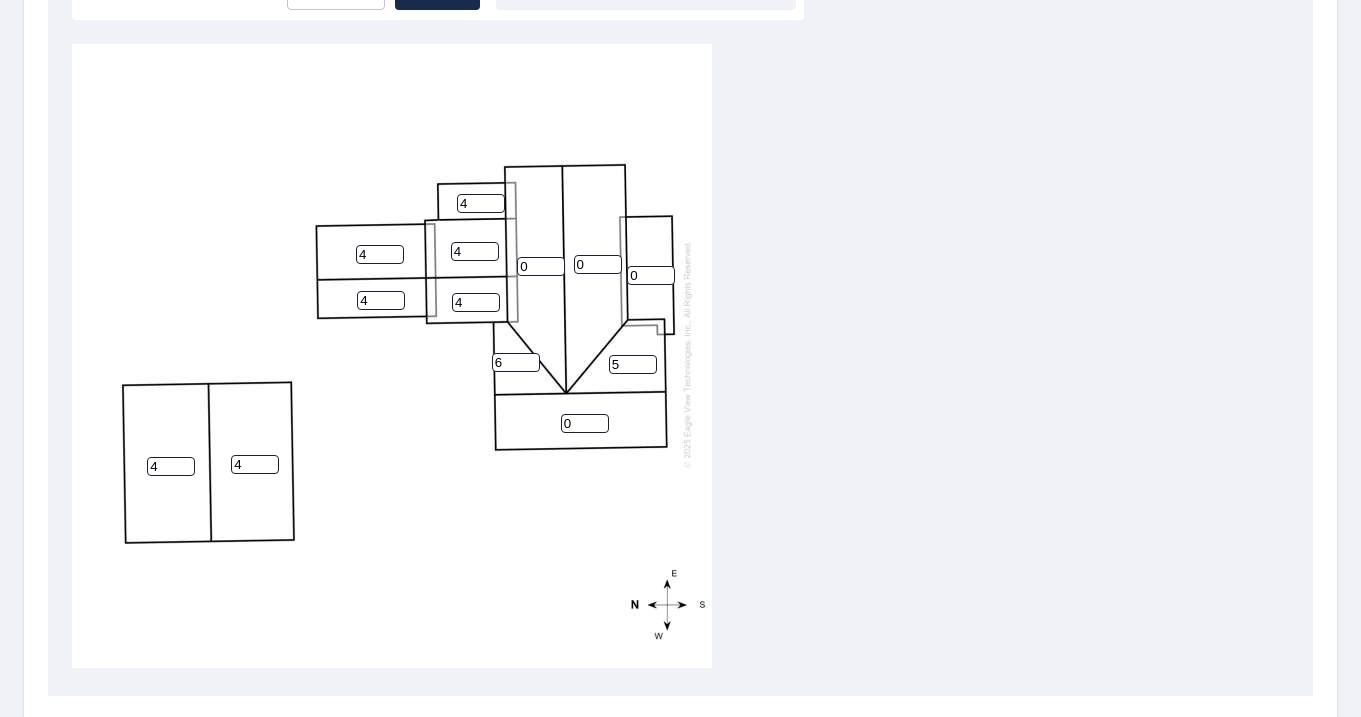 click on "5" at bounding box center [633, 364] 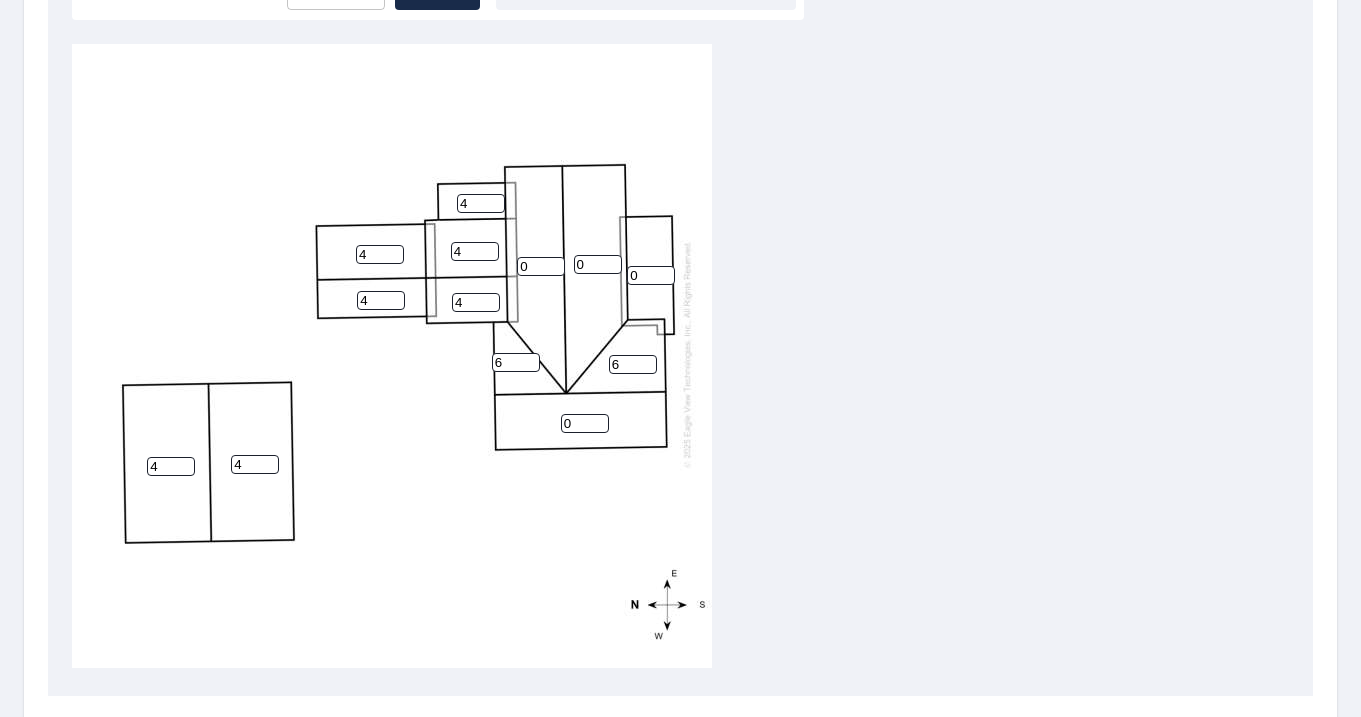 type on "6" 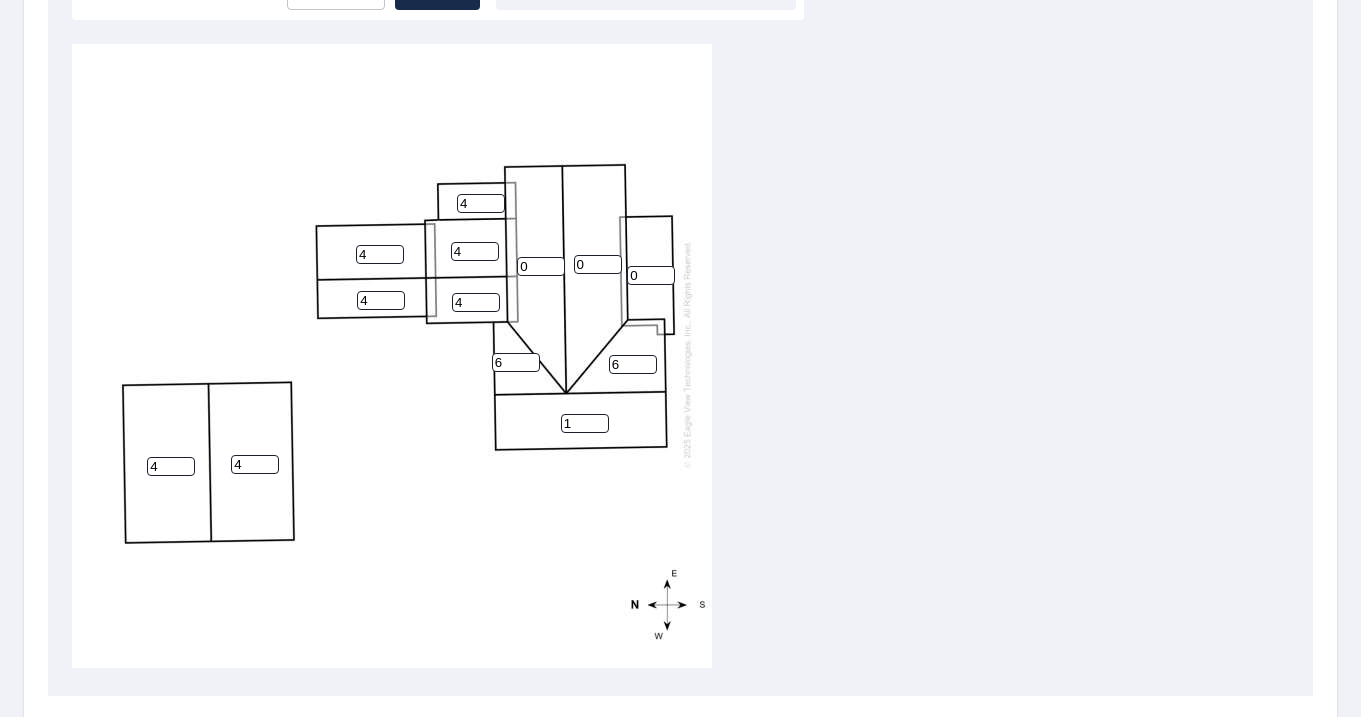 click on "1" at bounding box center [585, 423] 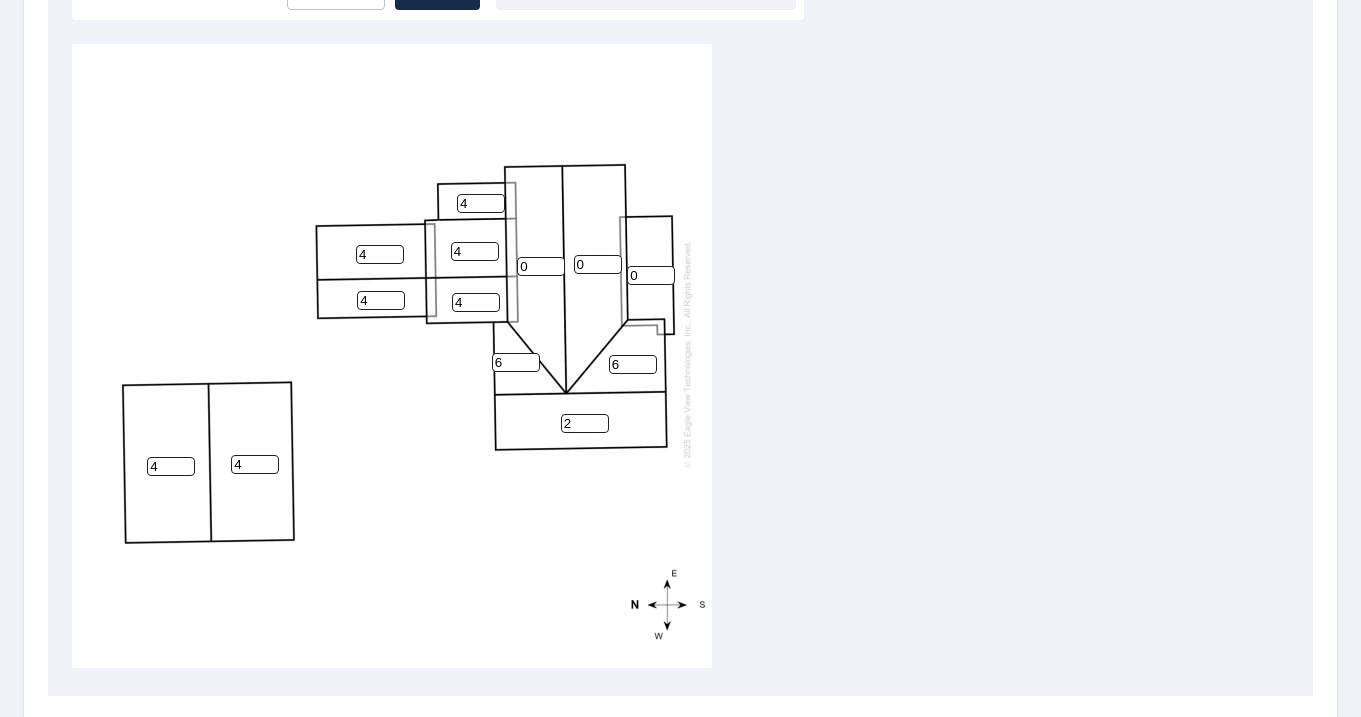 click on "2" at bounding box center (585, 423) 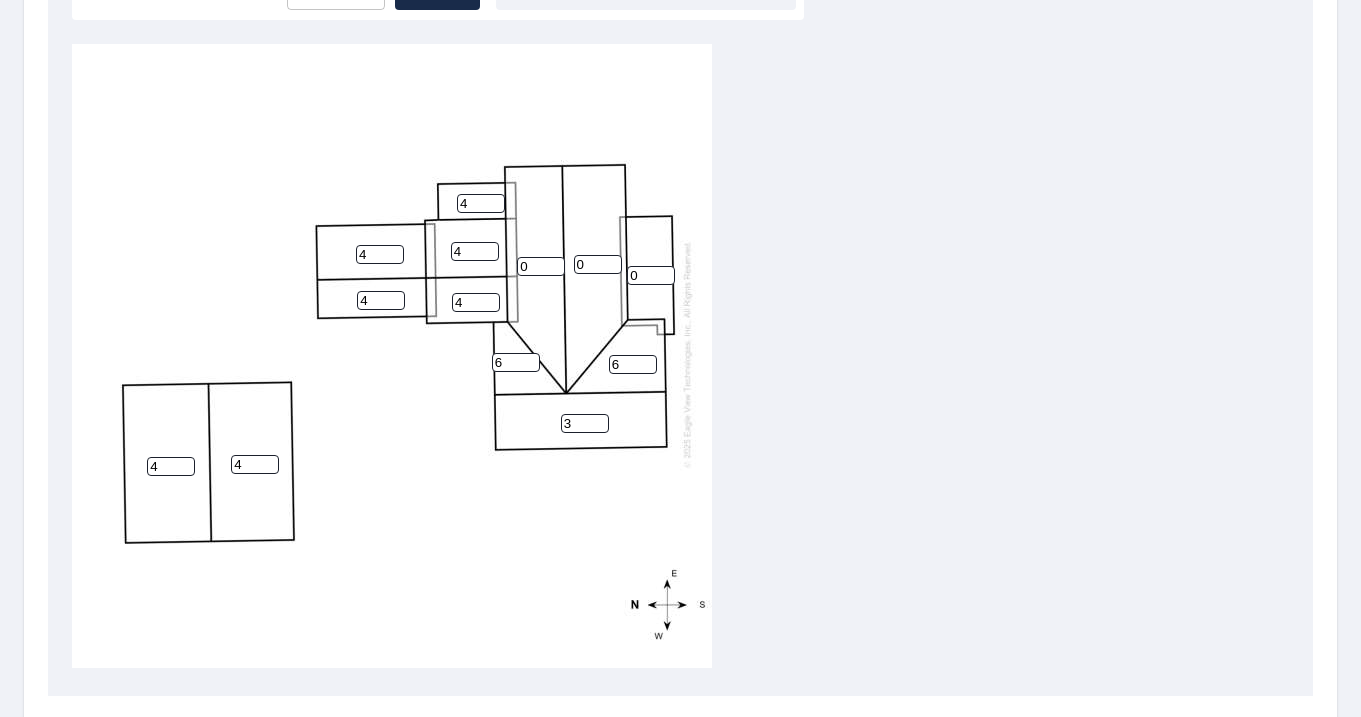 click on "3" at bounding box center [585, 423] 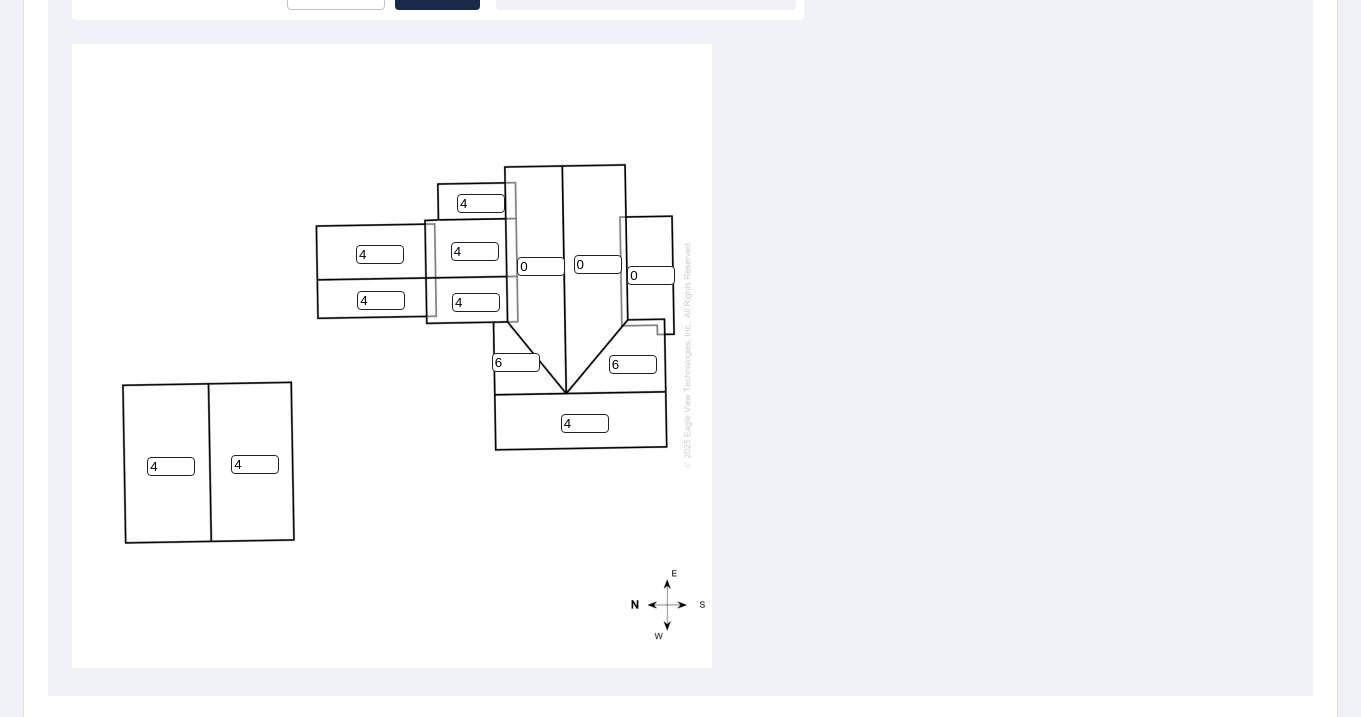 click on "4" at bounding box center [585, 423] 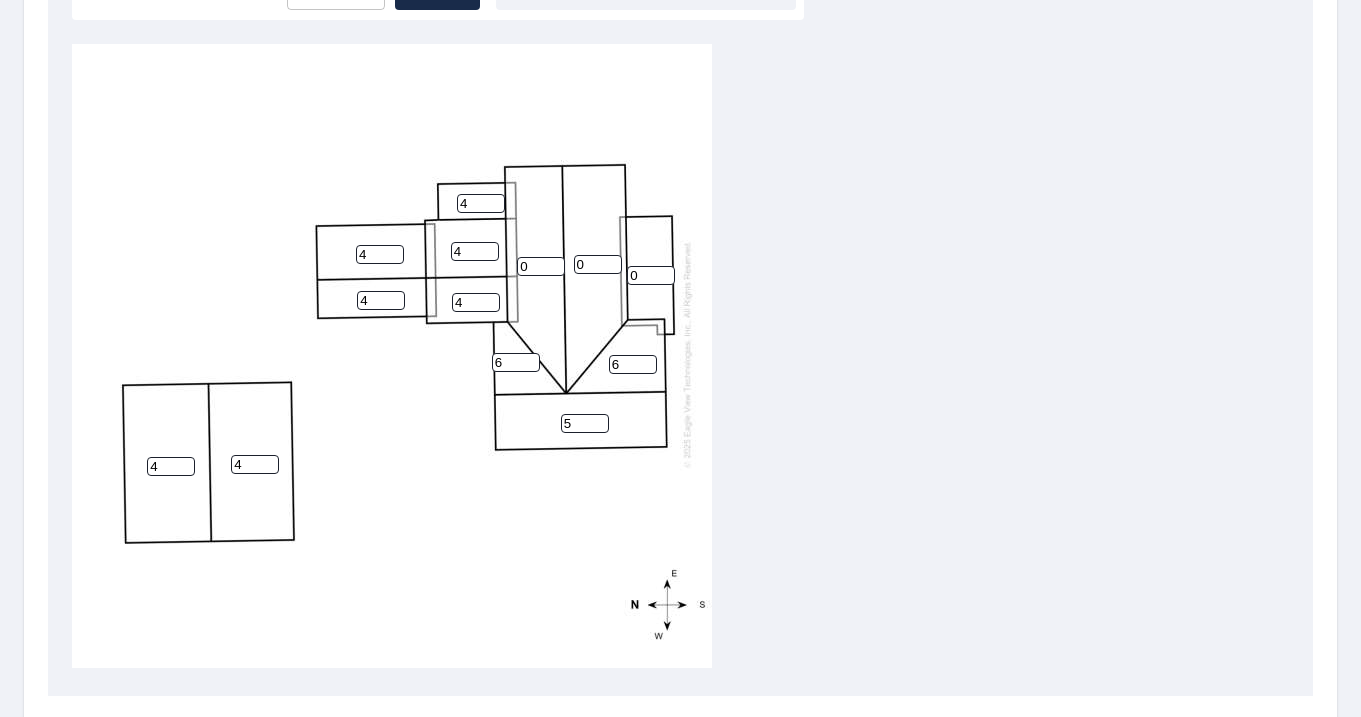 click on "5" at bounding box center (585, 423) 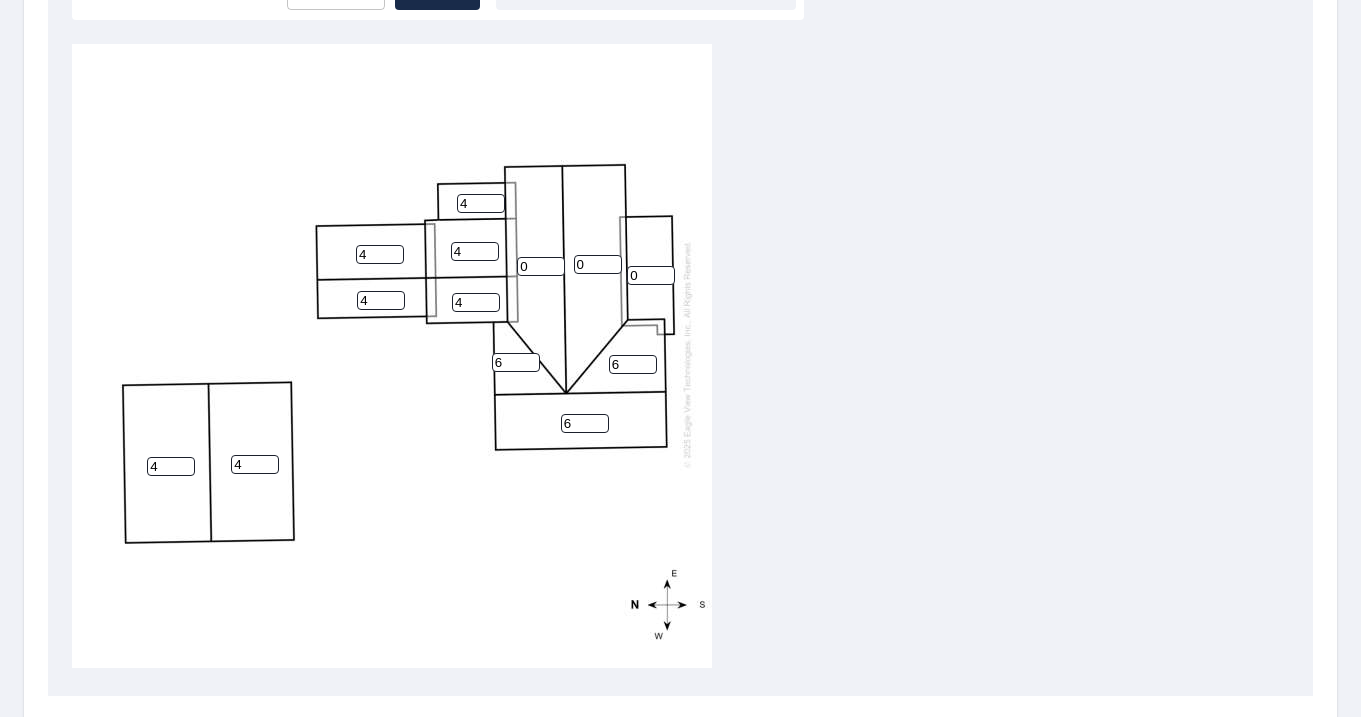 type on "6" 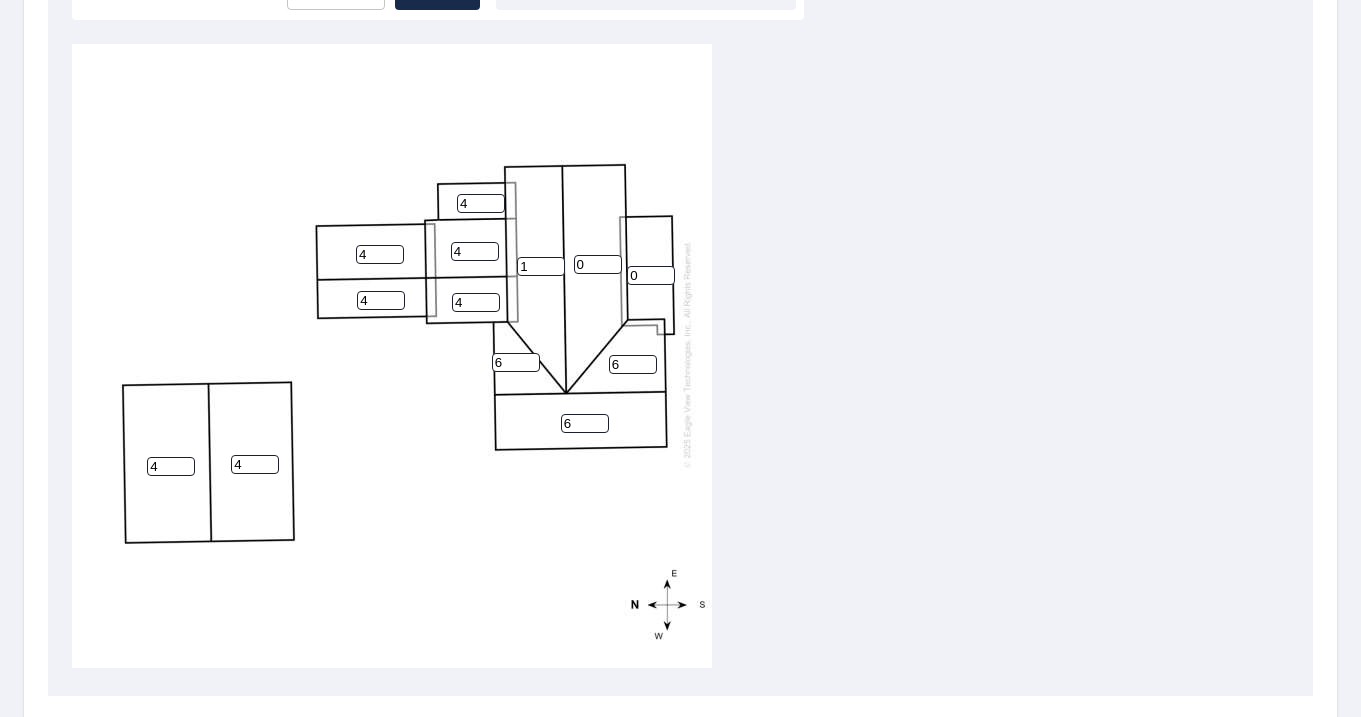 click on "1" at bounding box center [541, 266] 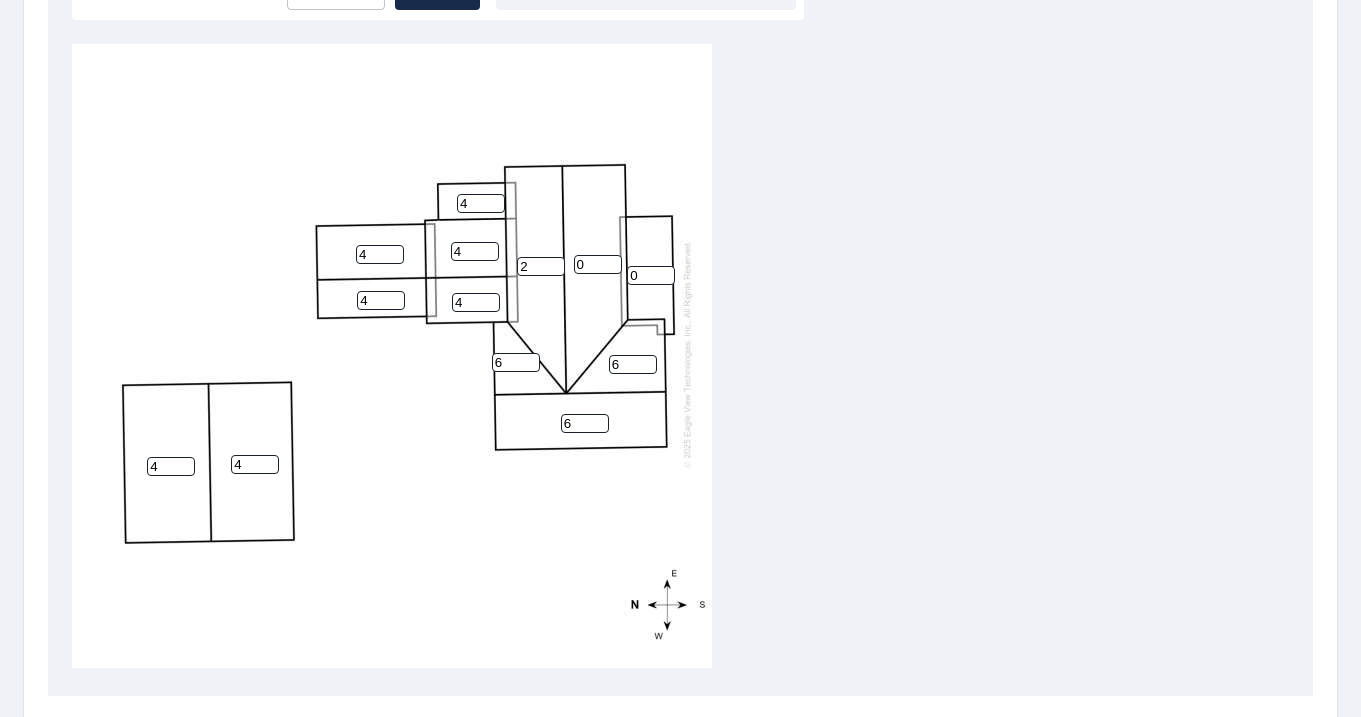 click on "2" at bounding box center [541, 266] 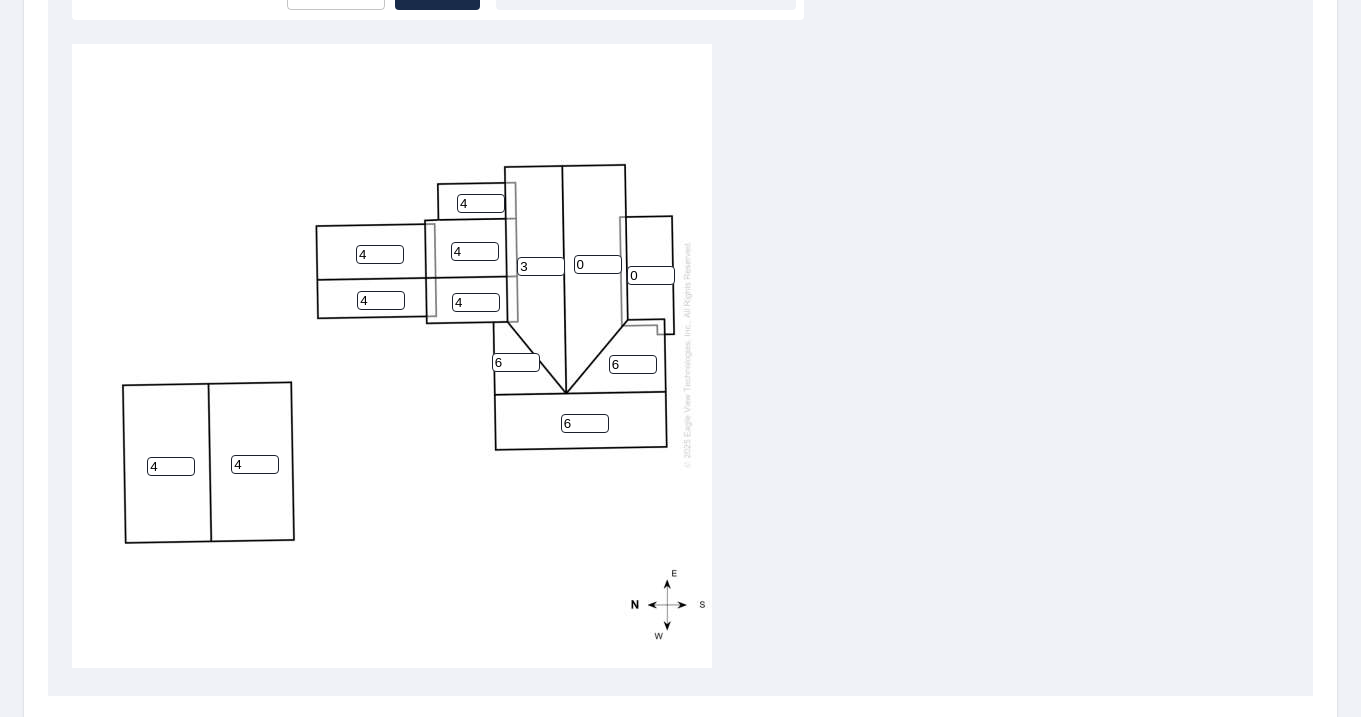 click on "3" at bounding box center (541, 266) 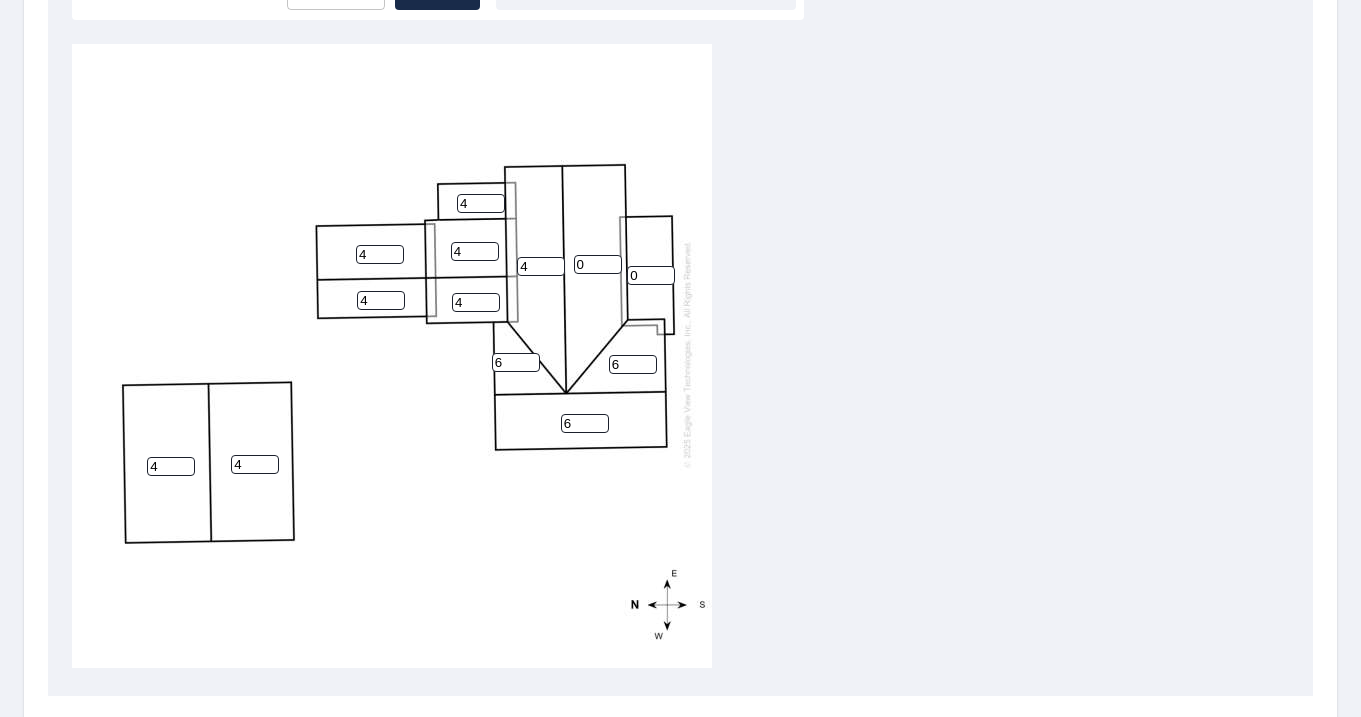 click on "4" at bounding box center (541, 266) 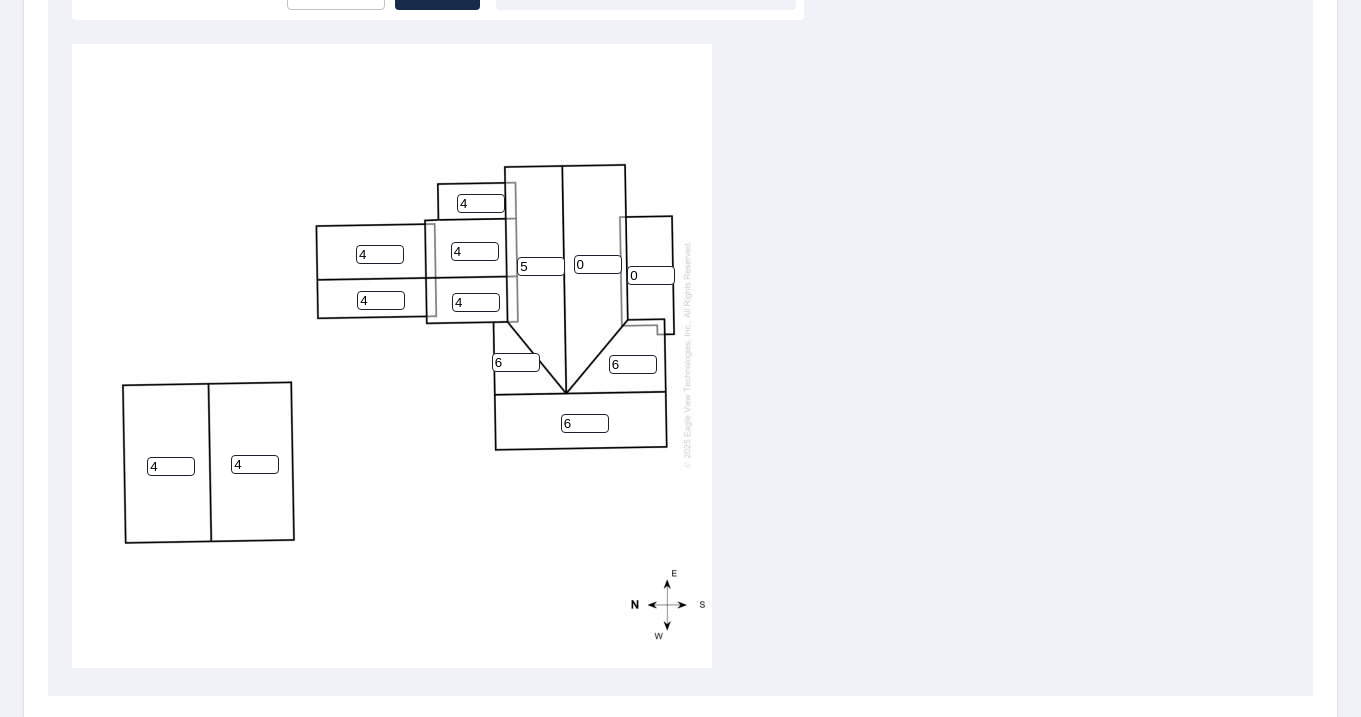 click on "5" at bounding box center [541, 266] 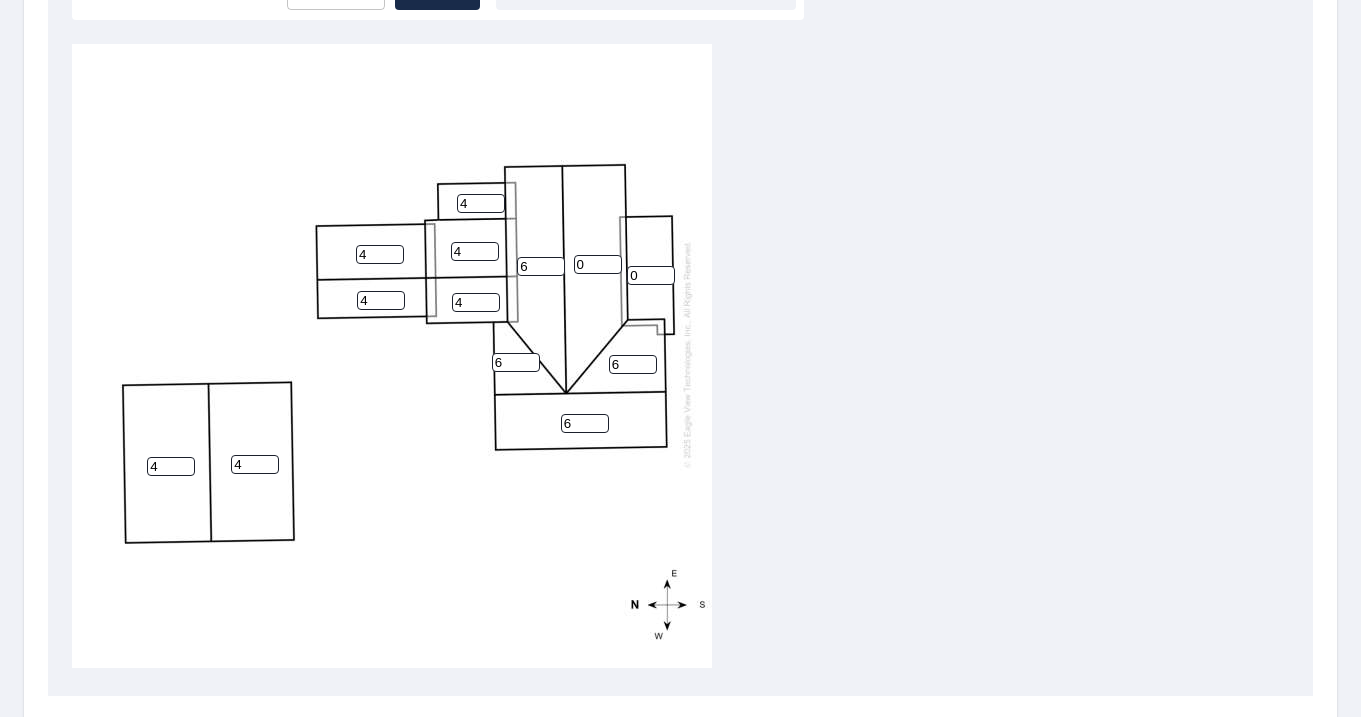 type on "6" 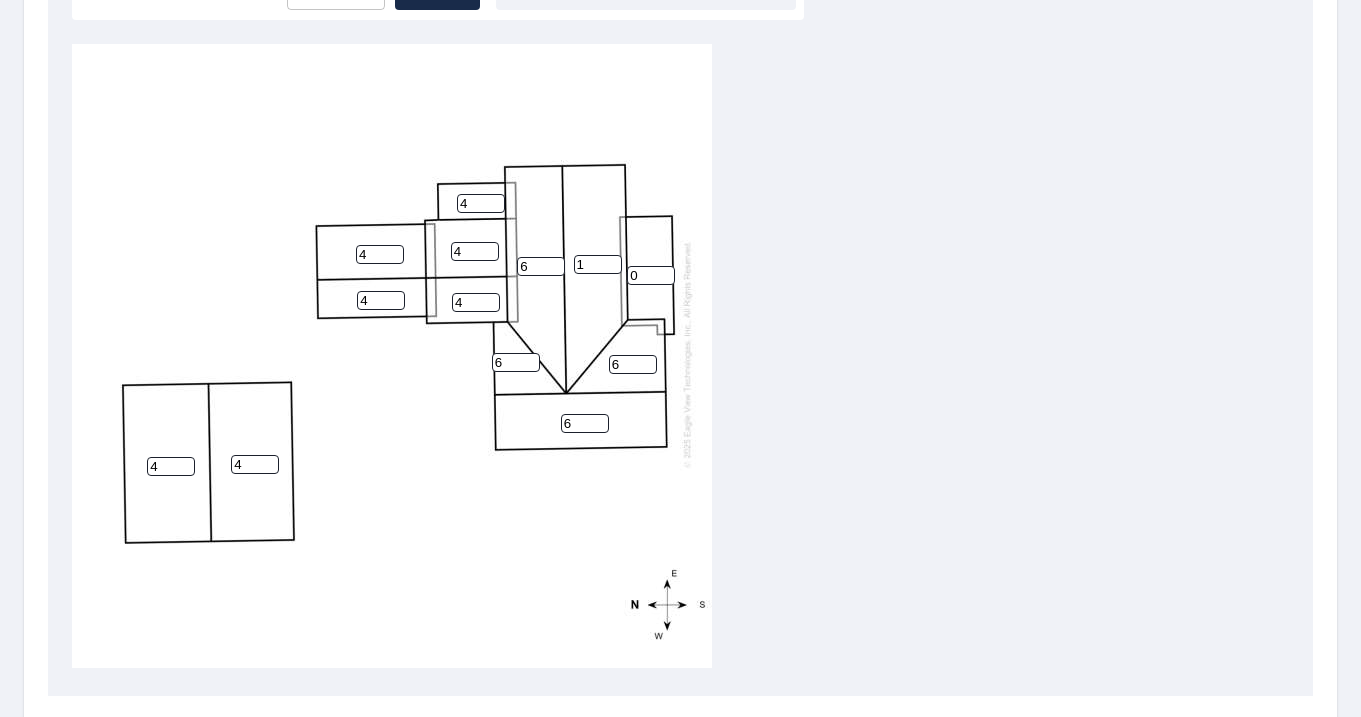 click on "1" at bounding box center (598, 264) 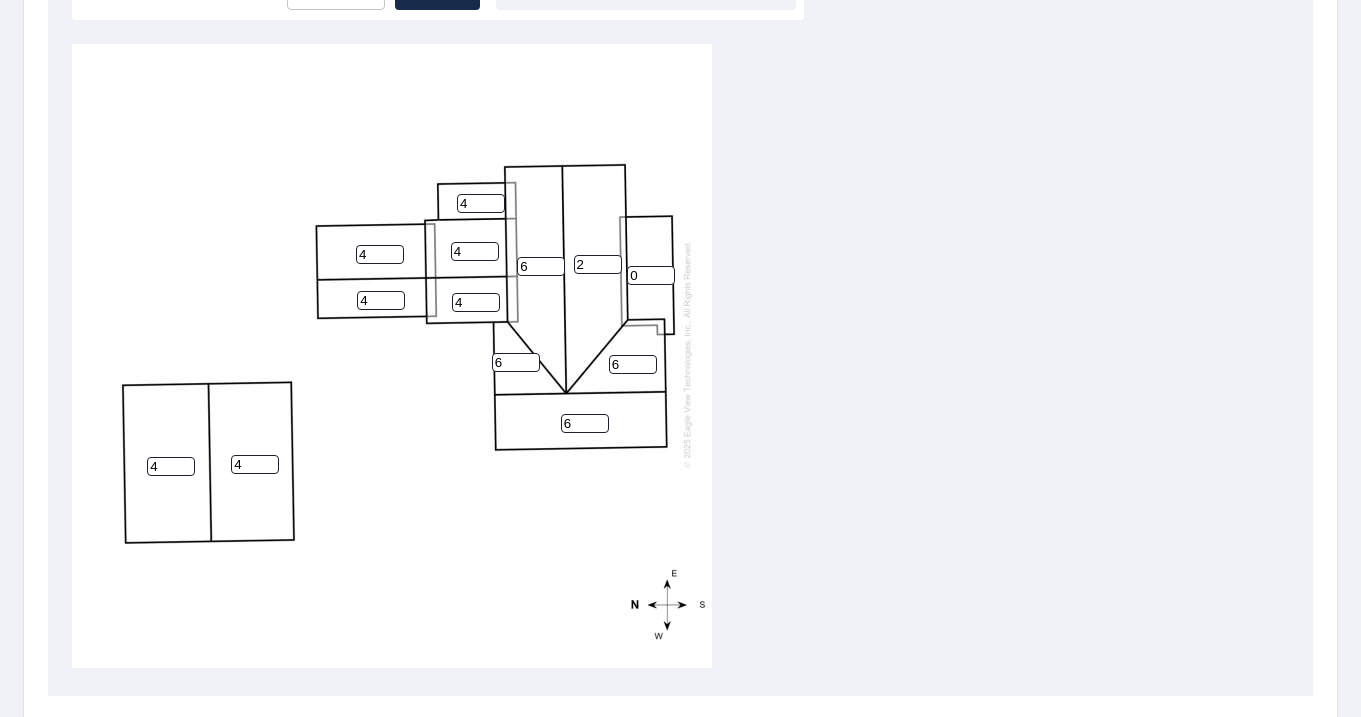 click on "2" at bounding box center (598, 264) 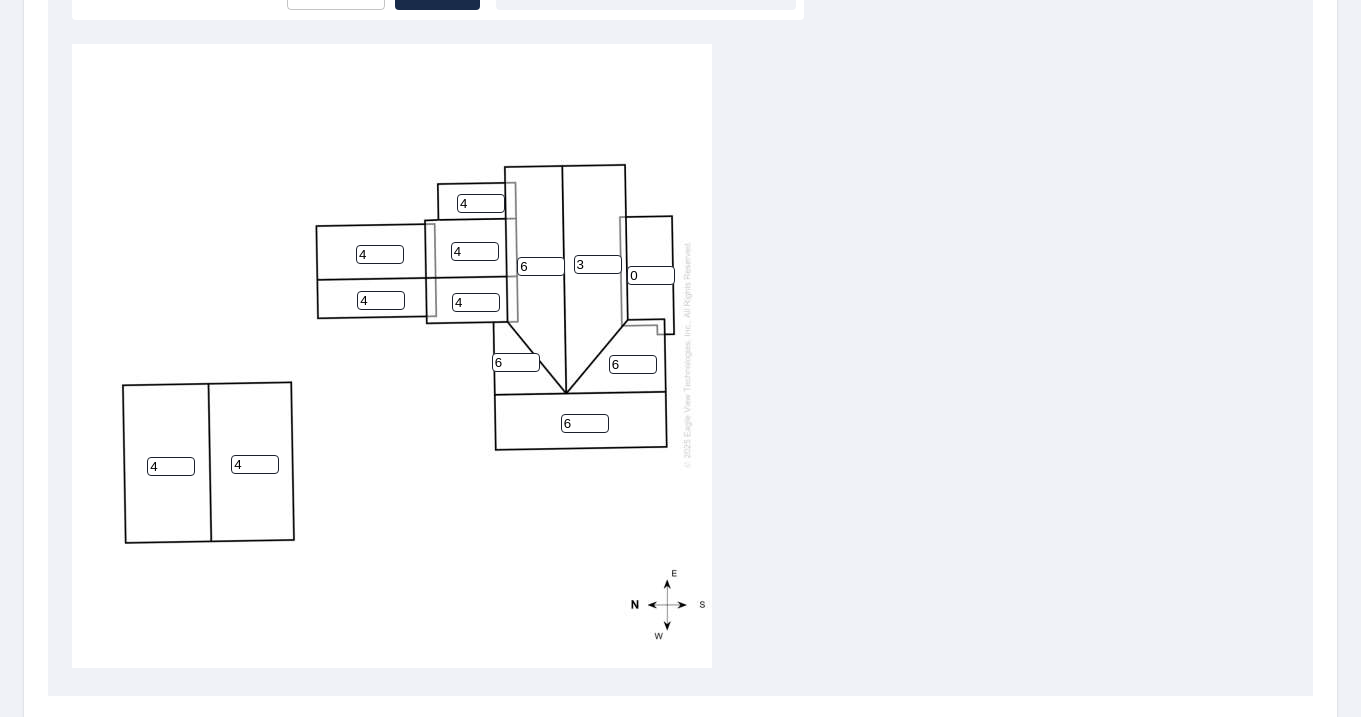 click on "3" at bounding box center (598, 264) 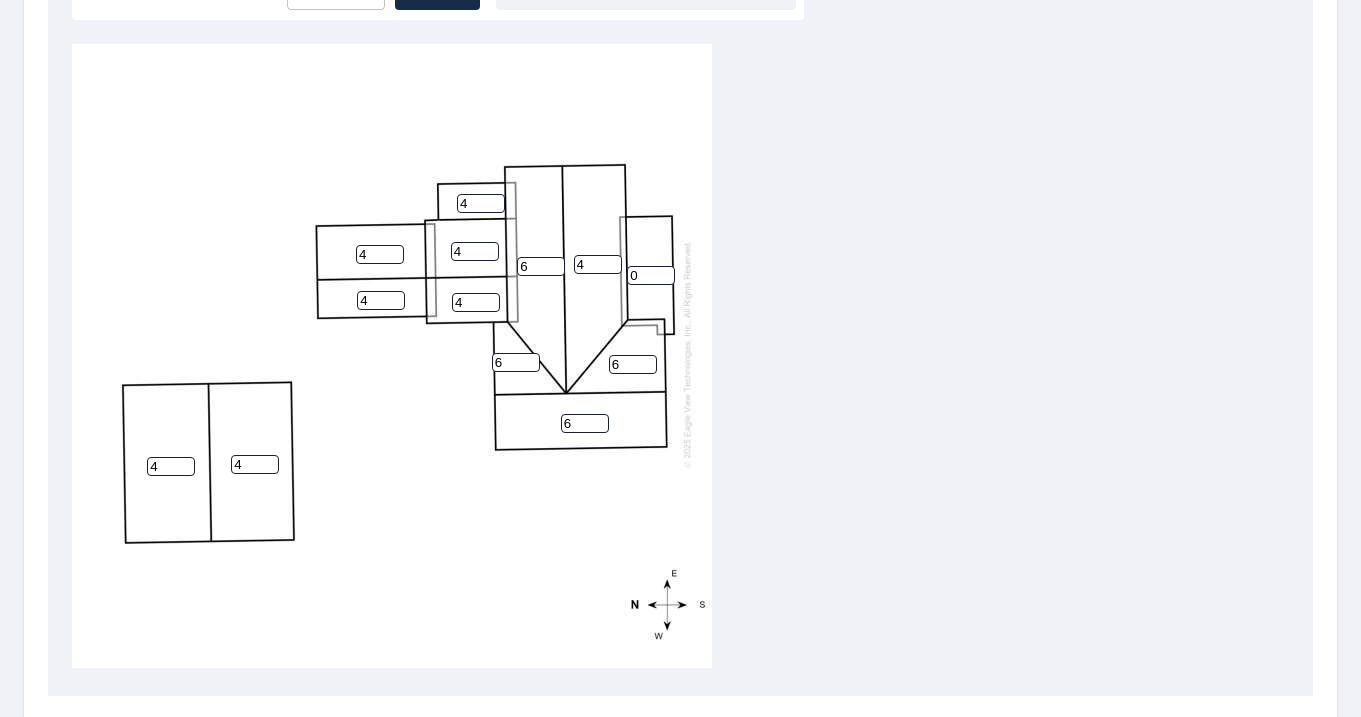click on "4" at bounding box center (598, 264) 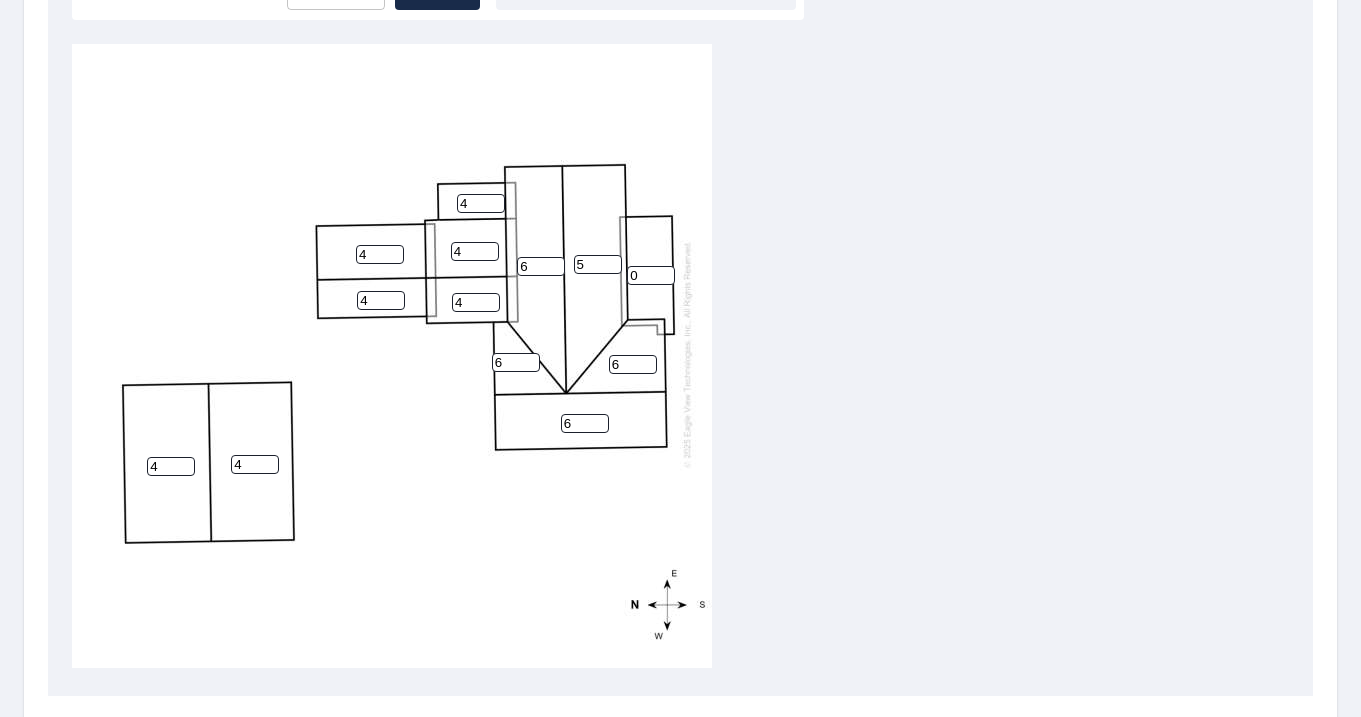 click on "5" at bounding box center (598, 264) 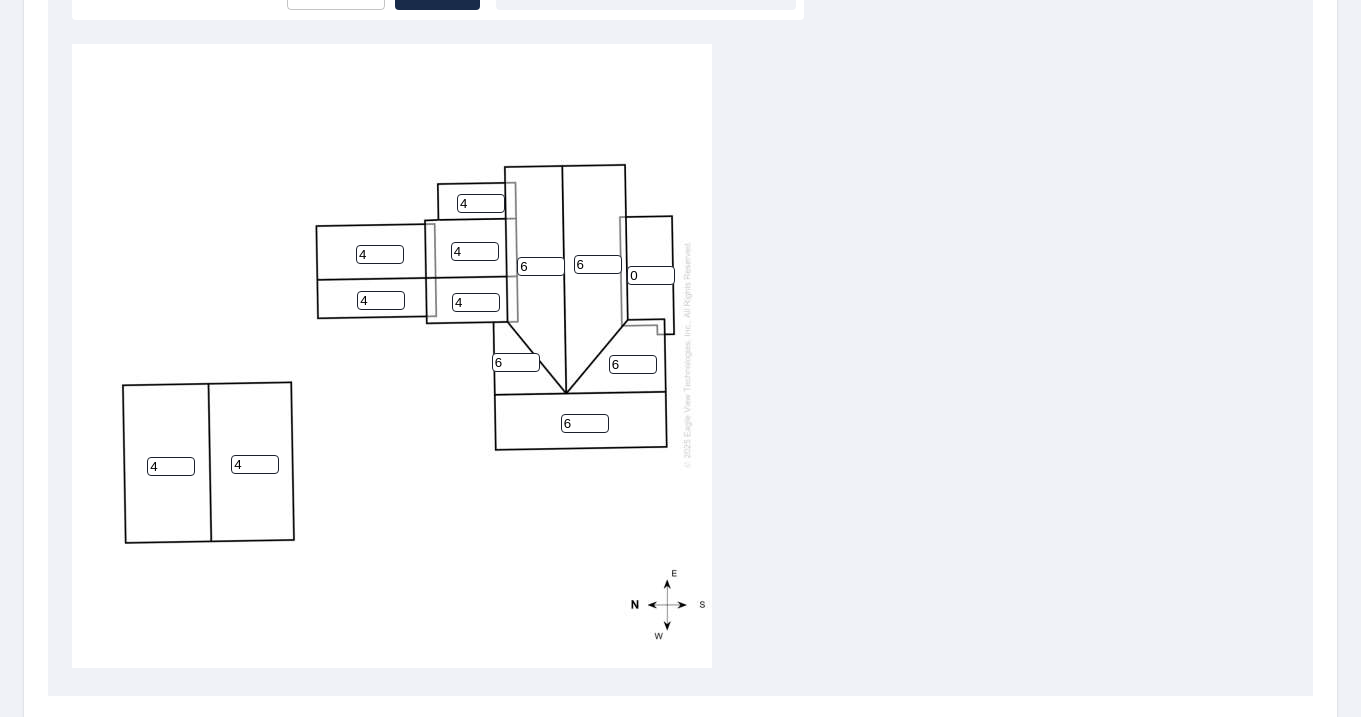 type on "6" 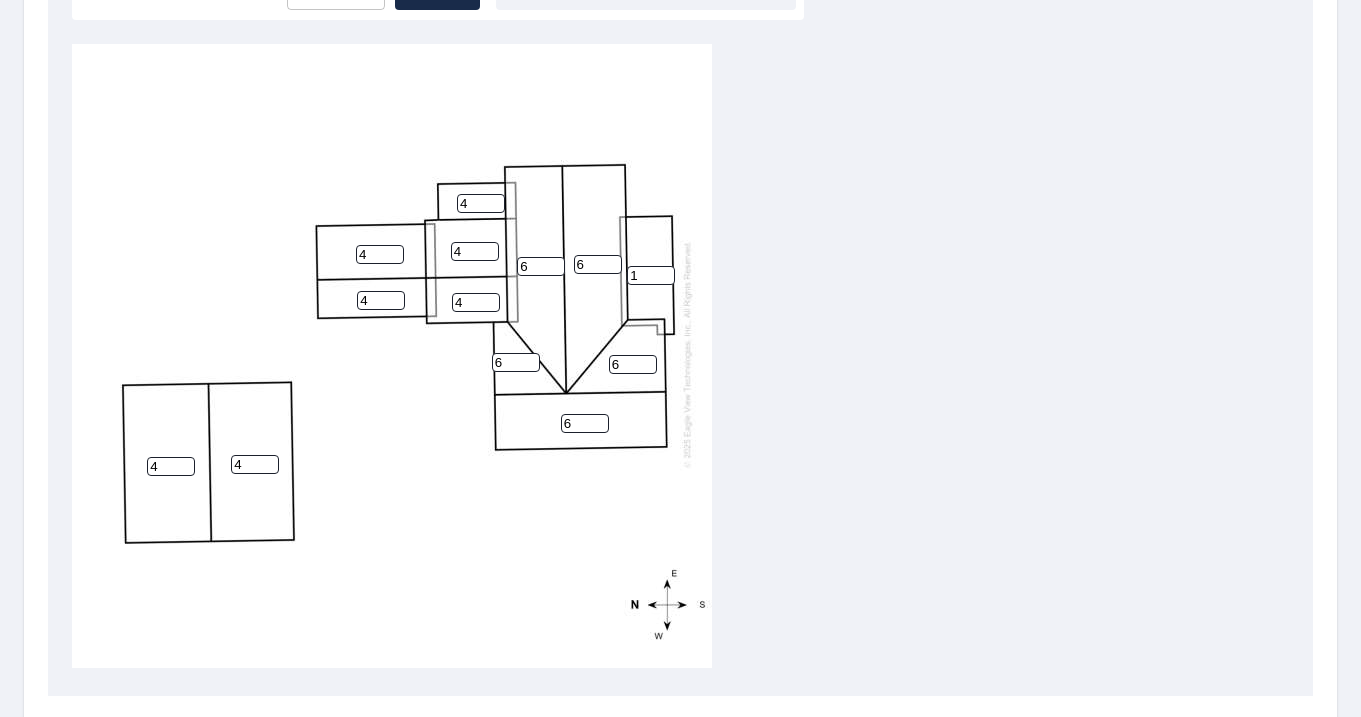 click on "1" at bounding box center (651, 275) 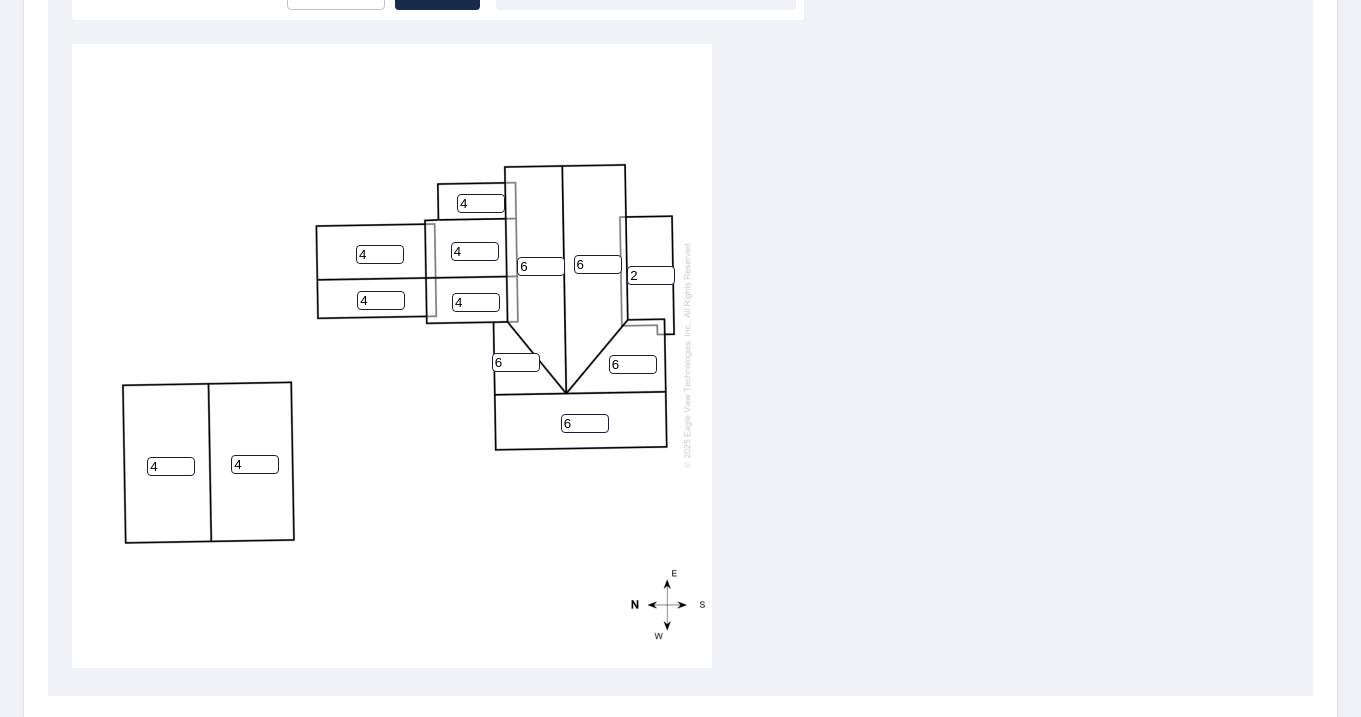 click on "2" at bounding box center [651, 275] 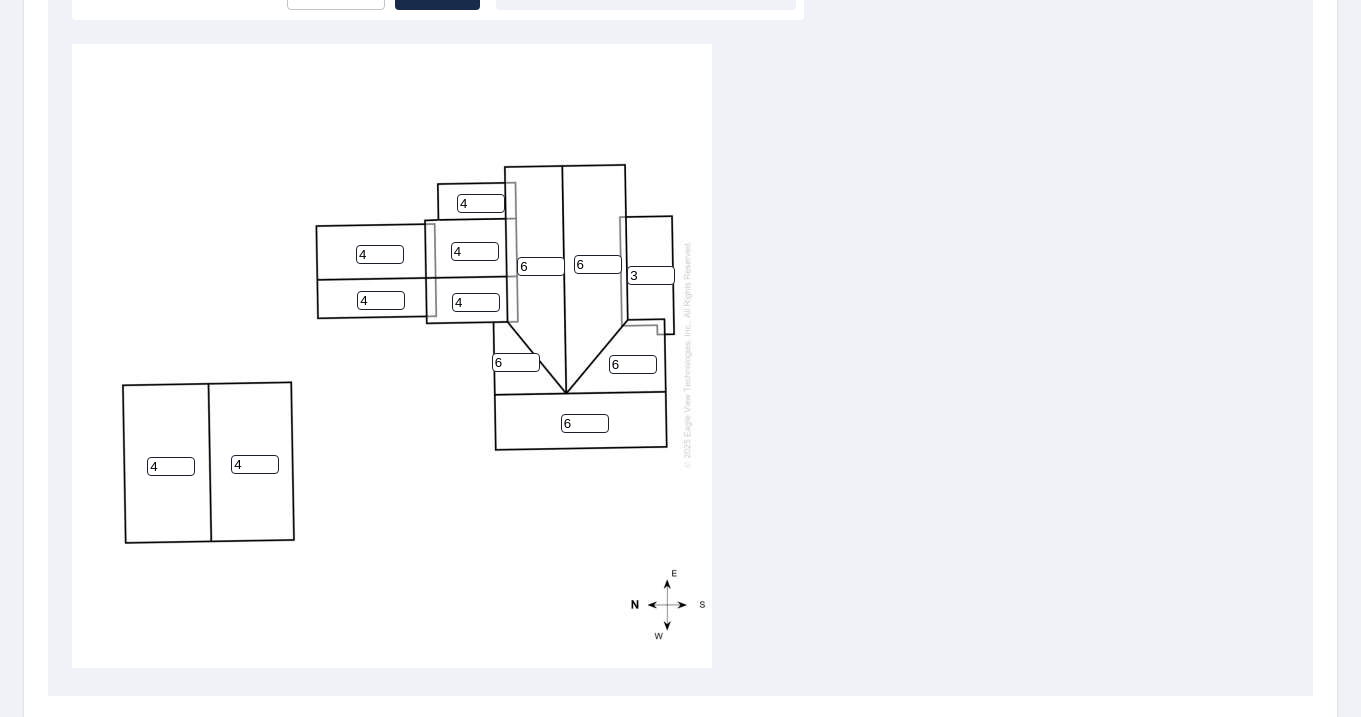click on "3" at bounding box center [651, 275] 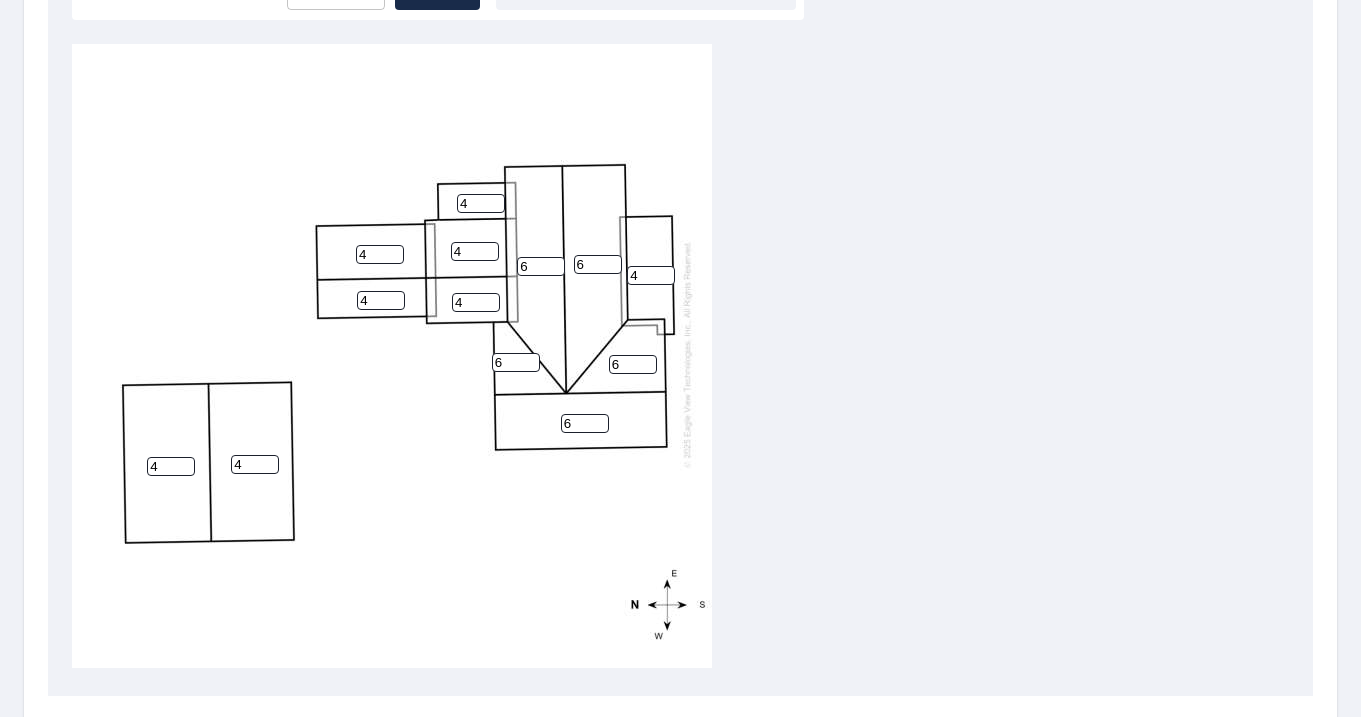 type on "4" 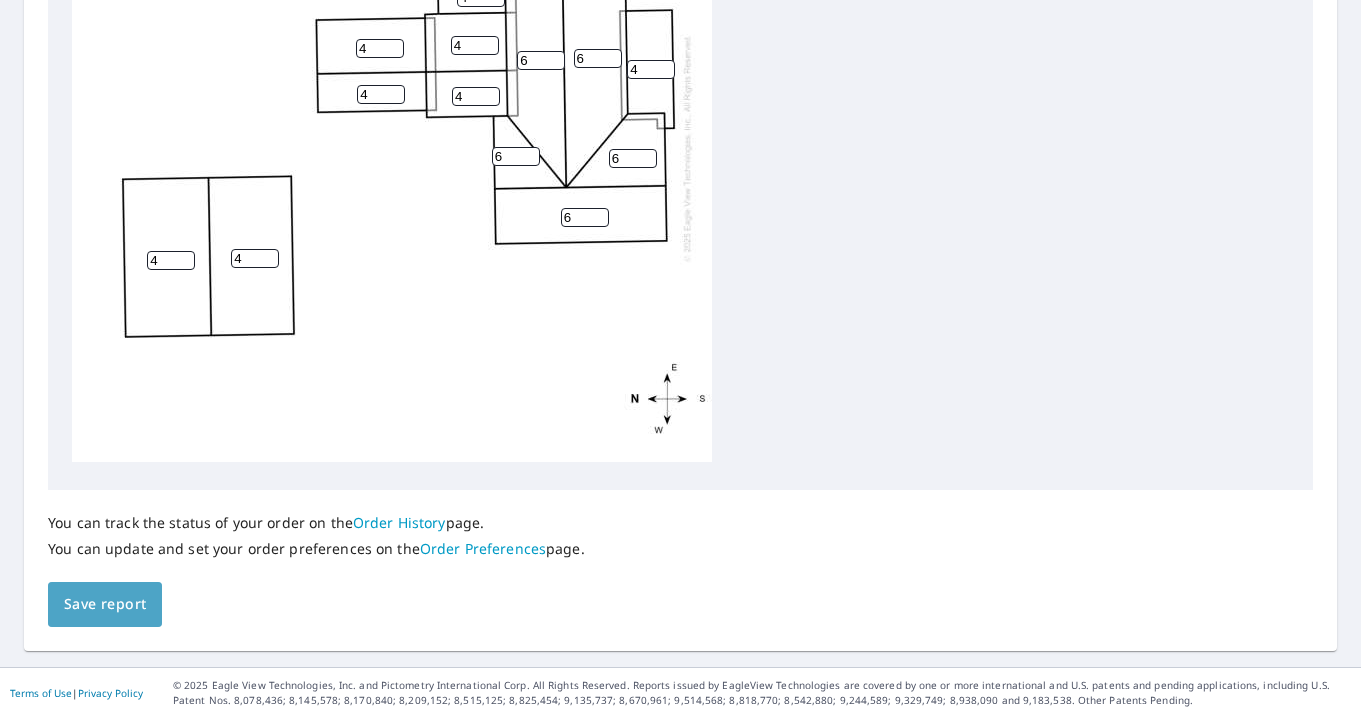 click on "Save report" at bounding box center [105, 604] 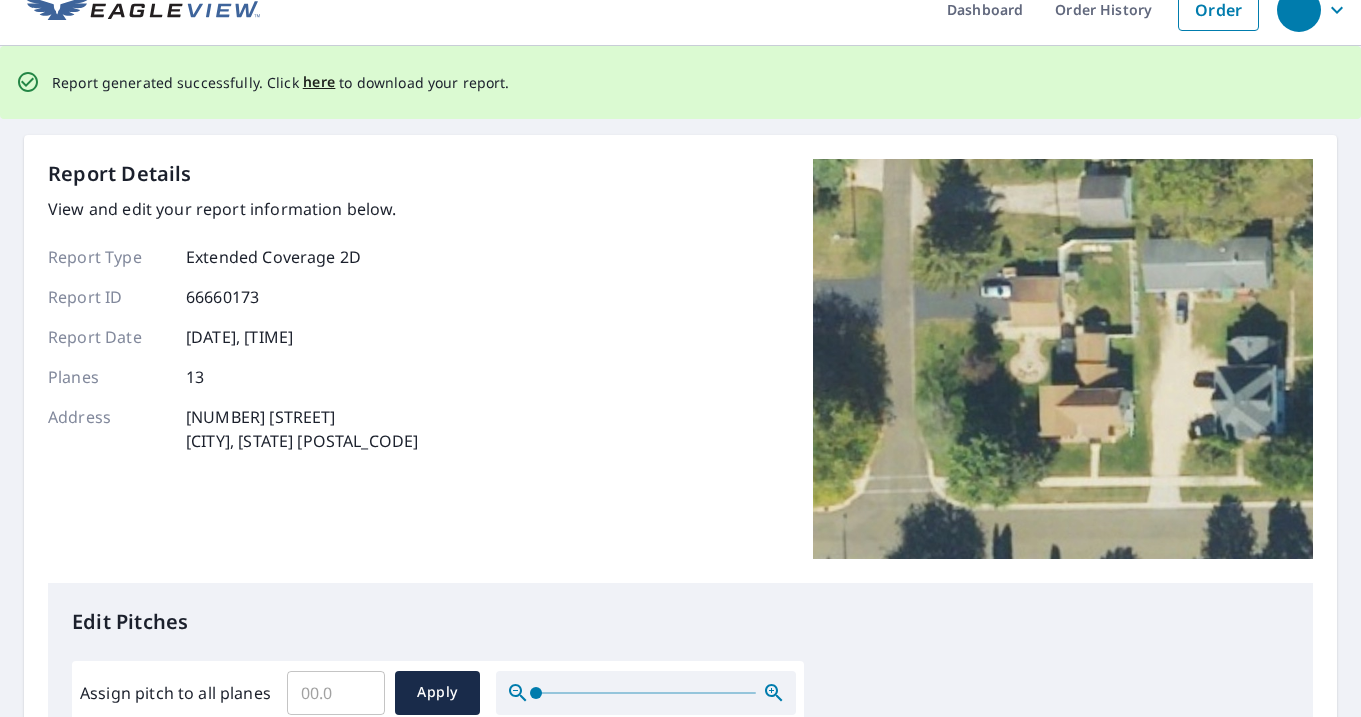 scroll, scrollTop: 0, scrollLeft: 0, axis: both 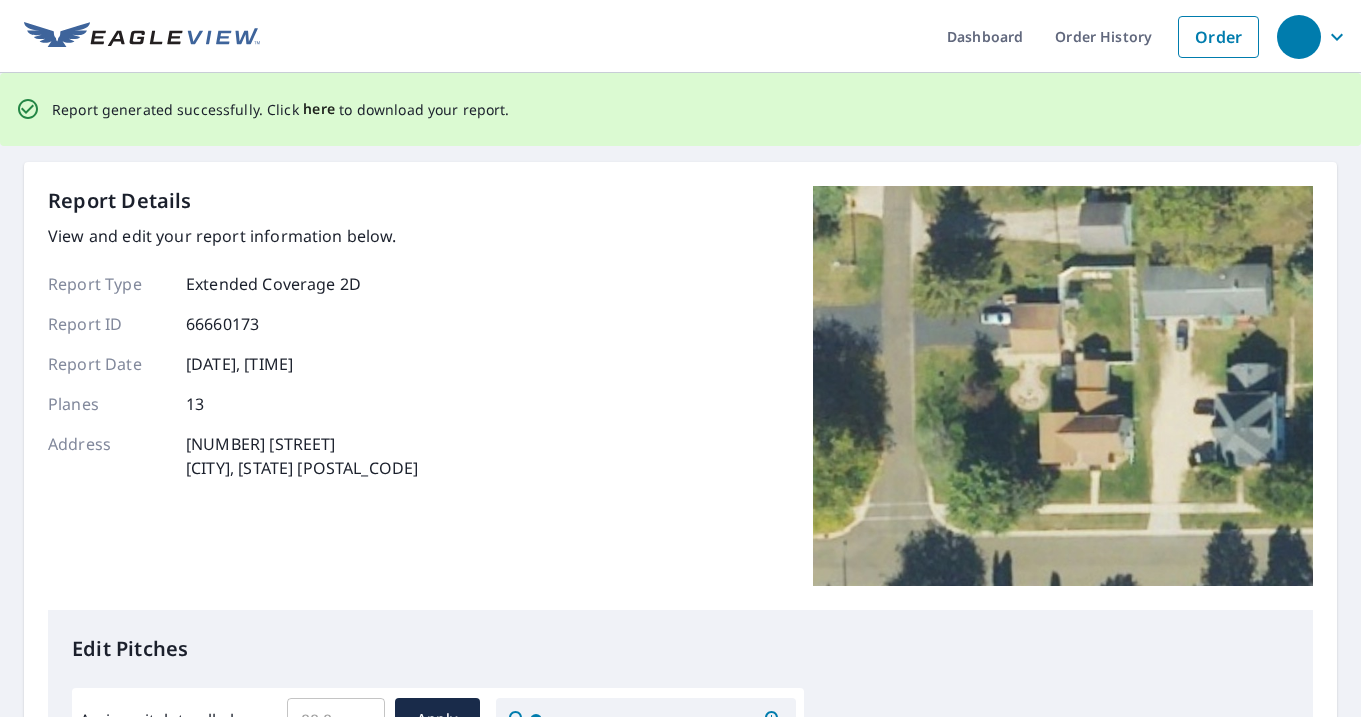 click on "here" at bounding box center [319, 109] 